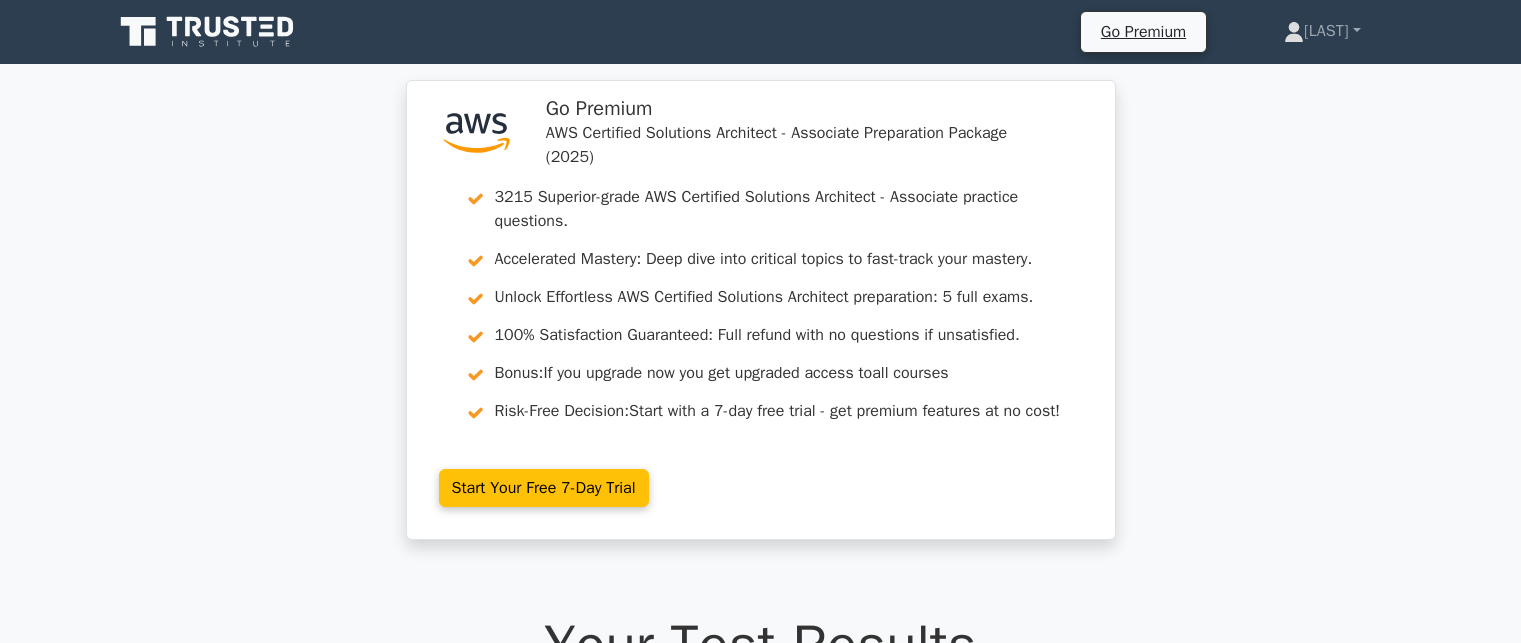 scroll, scrollTop: 0, scrollLeft: 0, axis: both 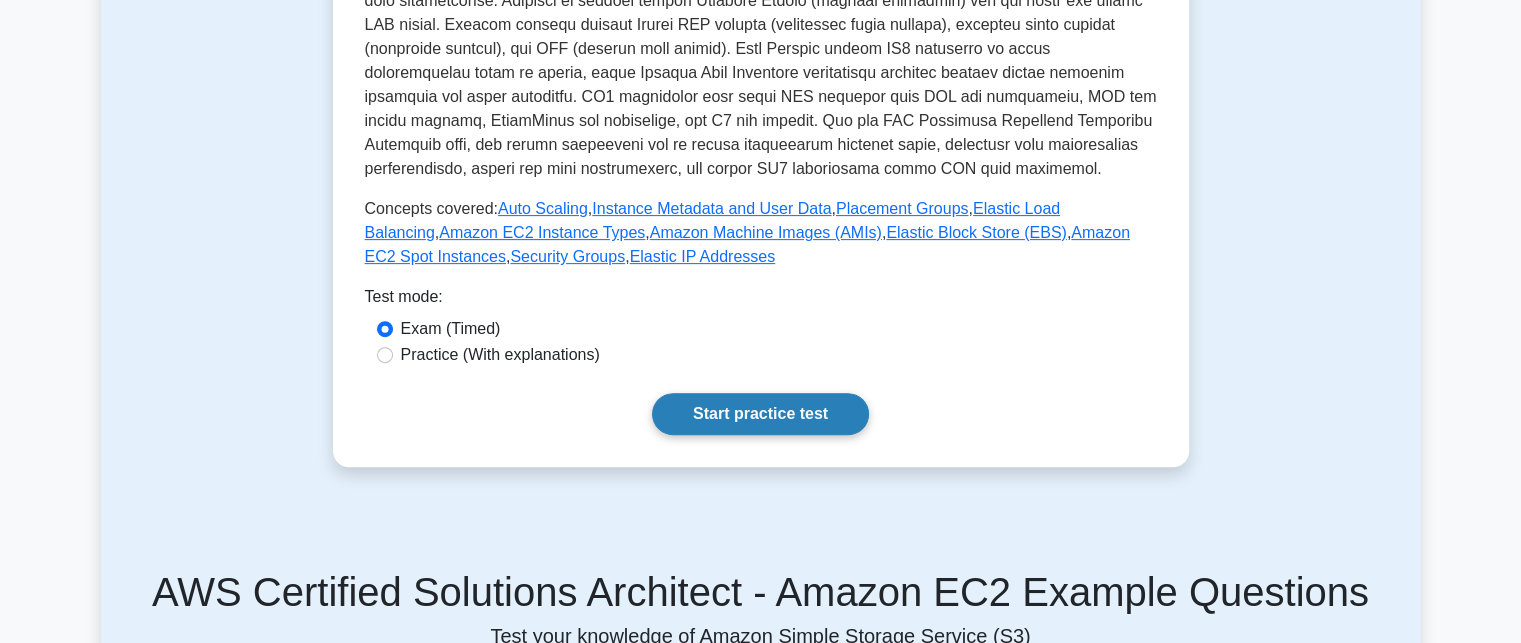 click on "Start practice test" at bounding box center [760, 414] 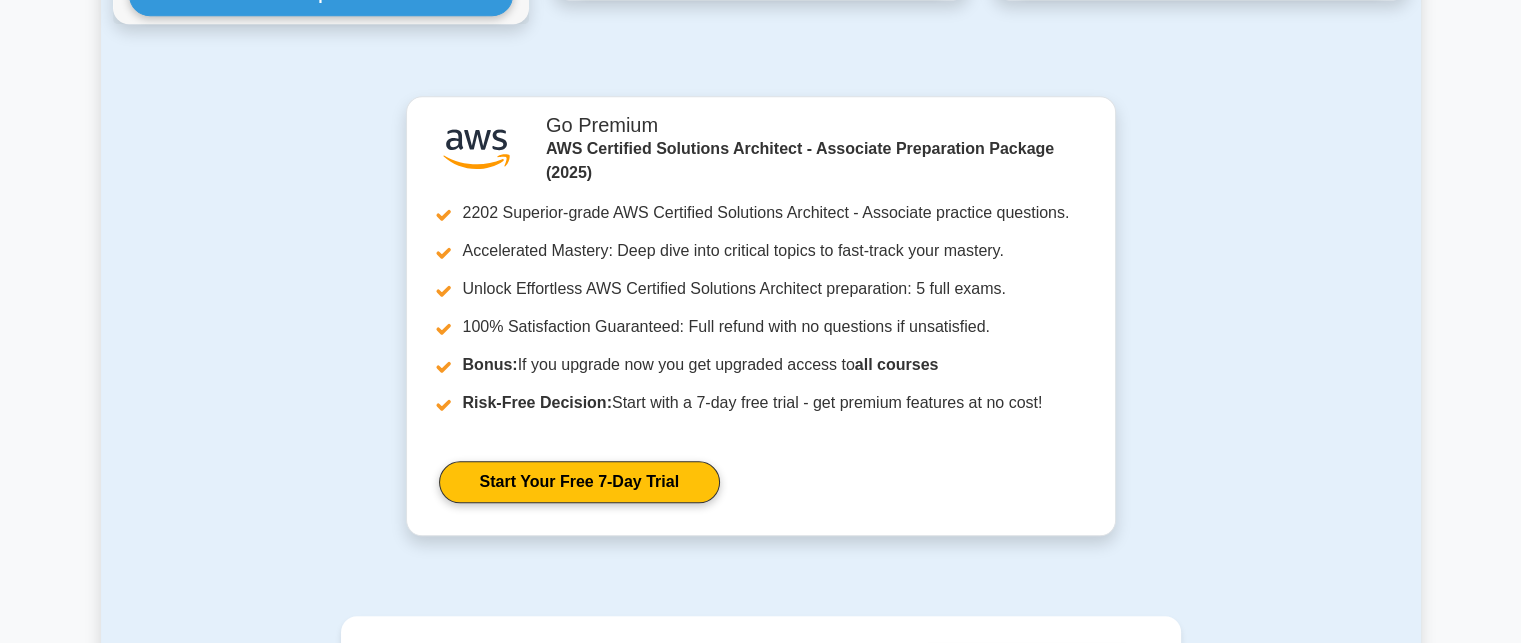 scroll, scrollTop: 1919, scrollLeft: 0, axis: vertical 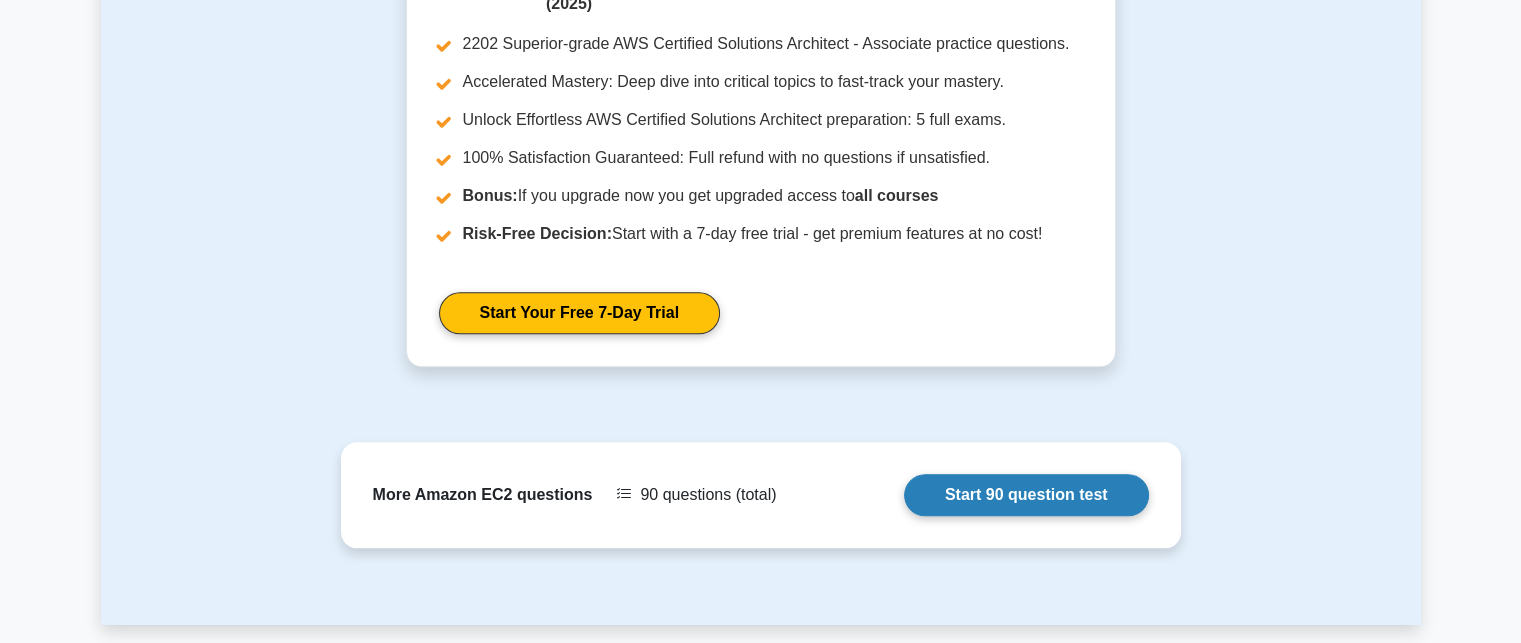 click on "Start 90 question test" at bounding box center [1026, 495] 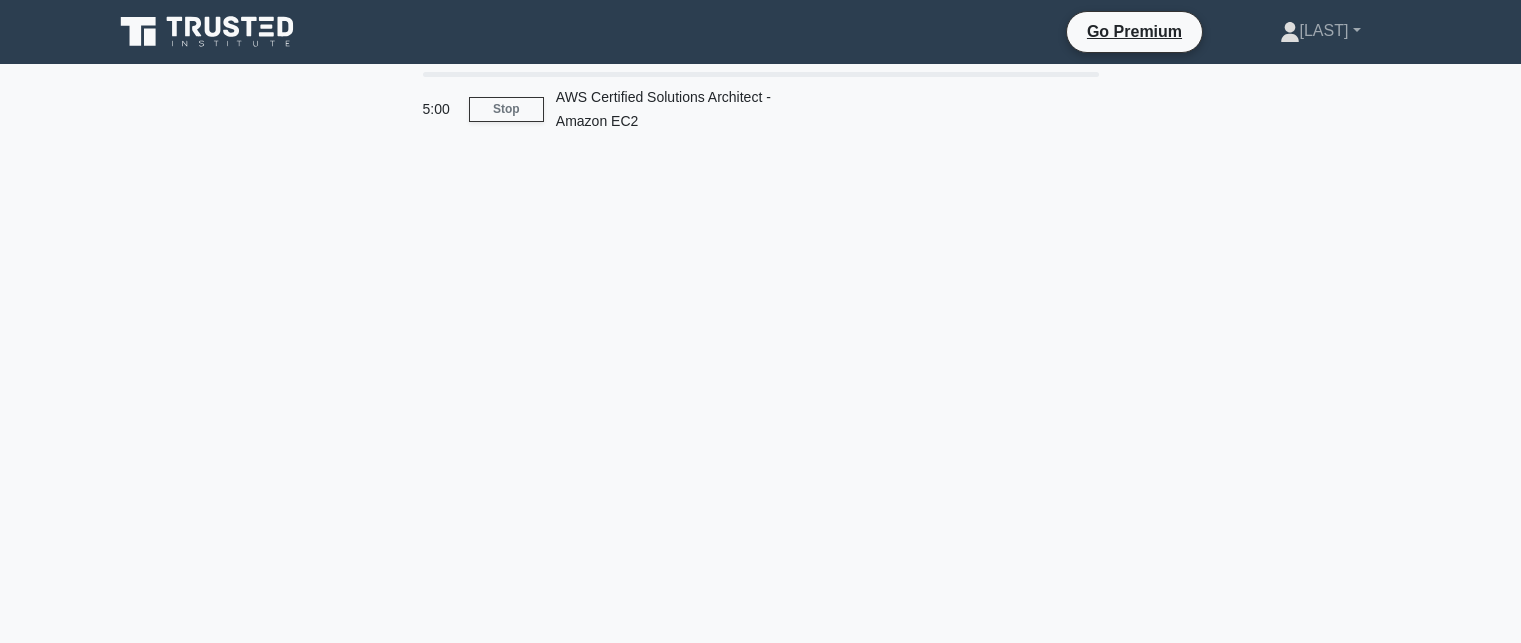 scroll, scrollTop: 0, scrollLeft: 0, axis: both 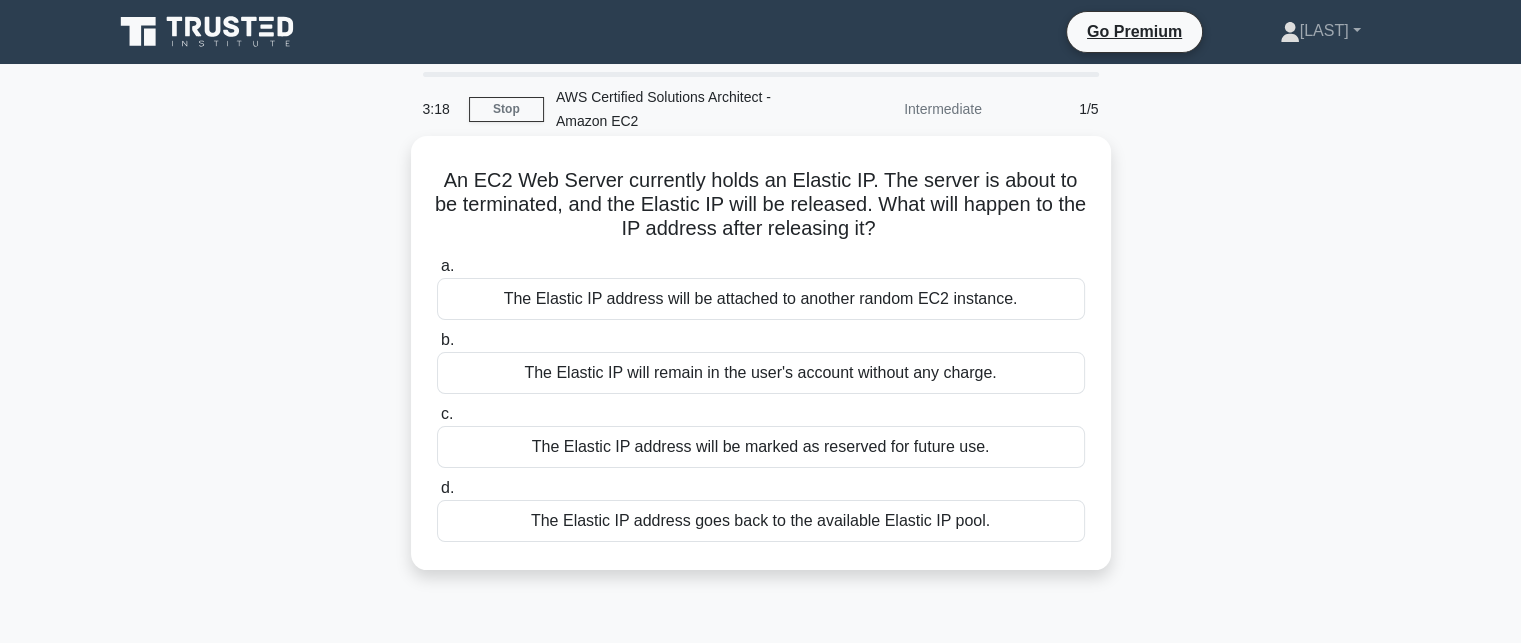 click on "The Elastic IP address goes back to the available Elastic IP pool." at bounding box center (761, 521) 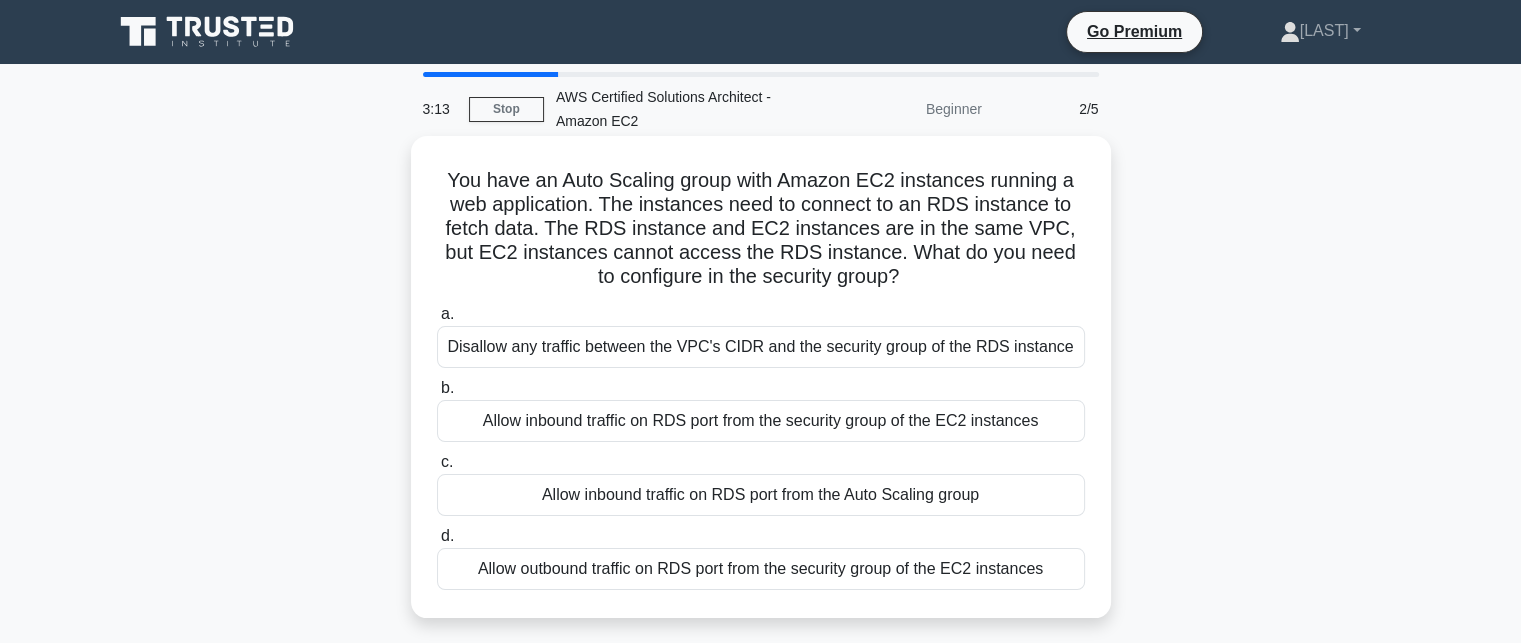 click on "Allow outbound traffic on RDS port from the security group of the EC2 instances" at bounding box center [761, 569] 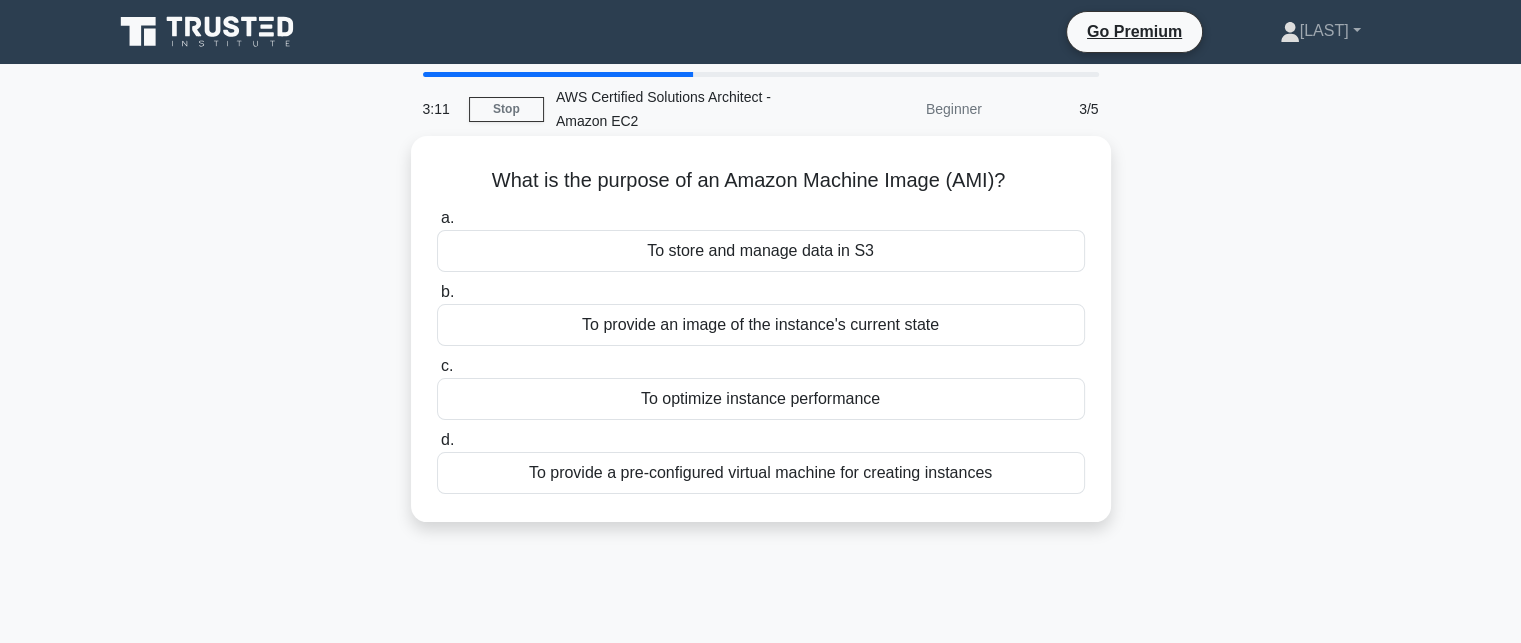 click on "To store and manage data in S3" at bounding box center (761, 251) 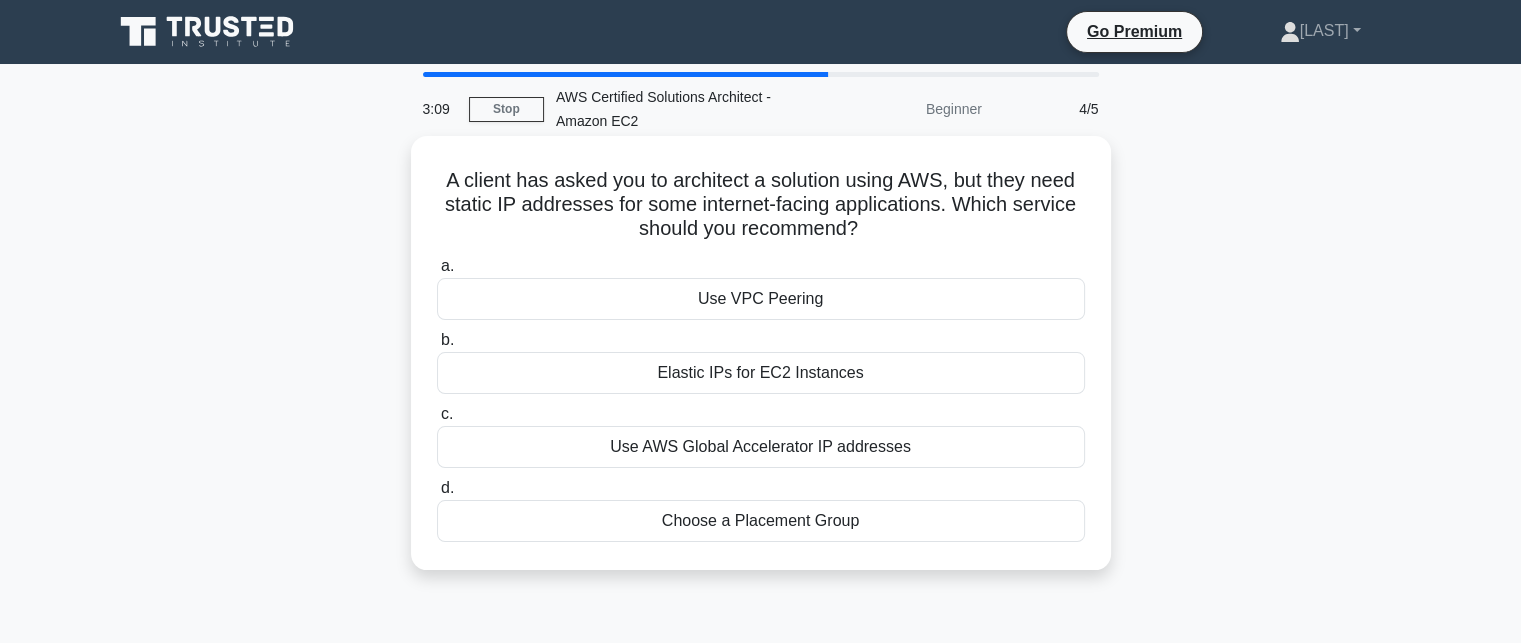 click on "Use AWS Global Accelerator IP addresses" at bounding box center (761, 447) 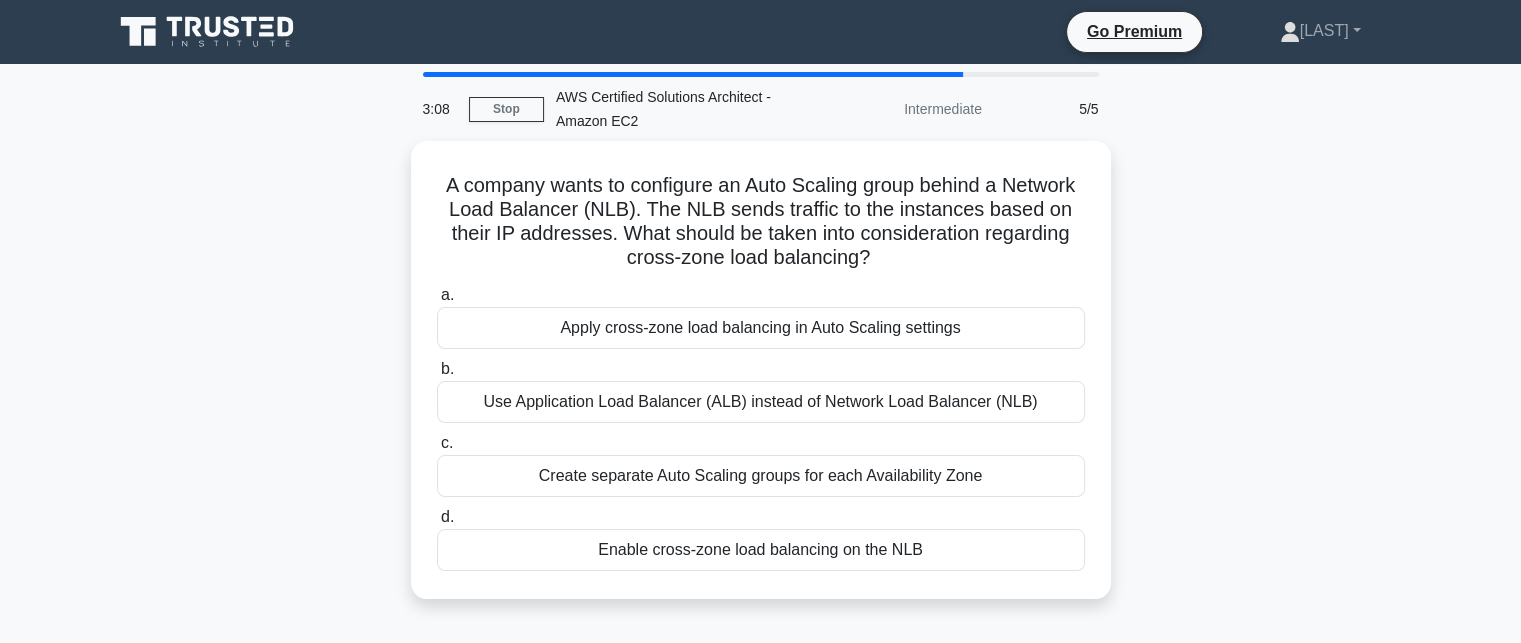 click on "Create separate Auto Scaling groups for each Availability Zone" at bounding box center (761, 476) 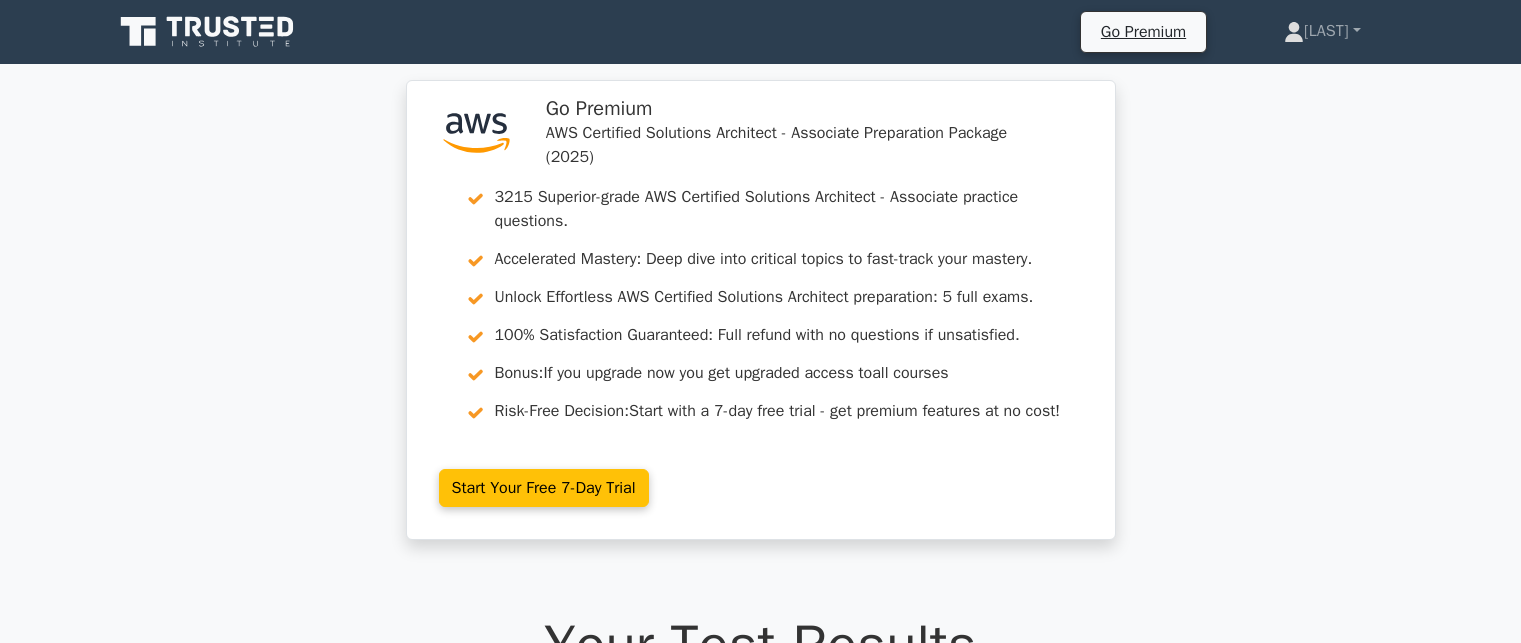 scroll, scrollTop: 0, scrollLeft: 0, axis: both 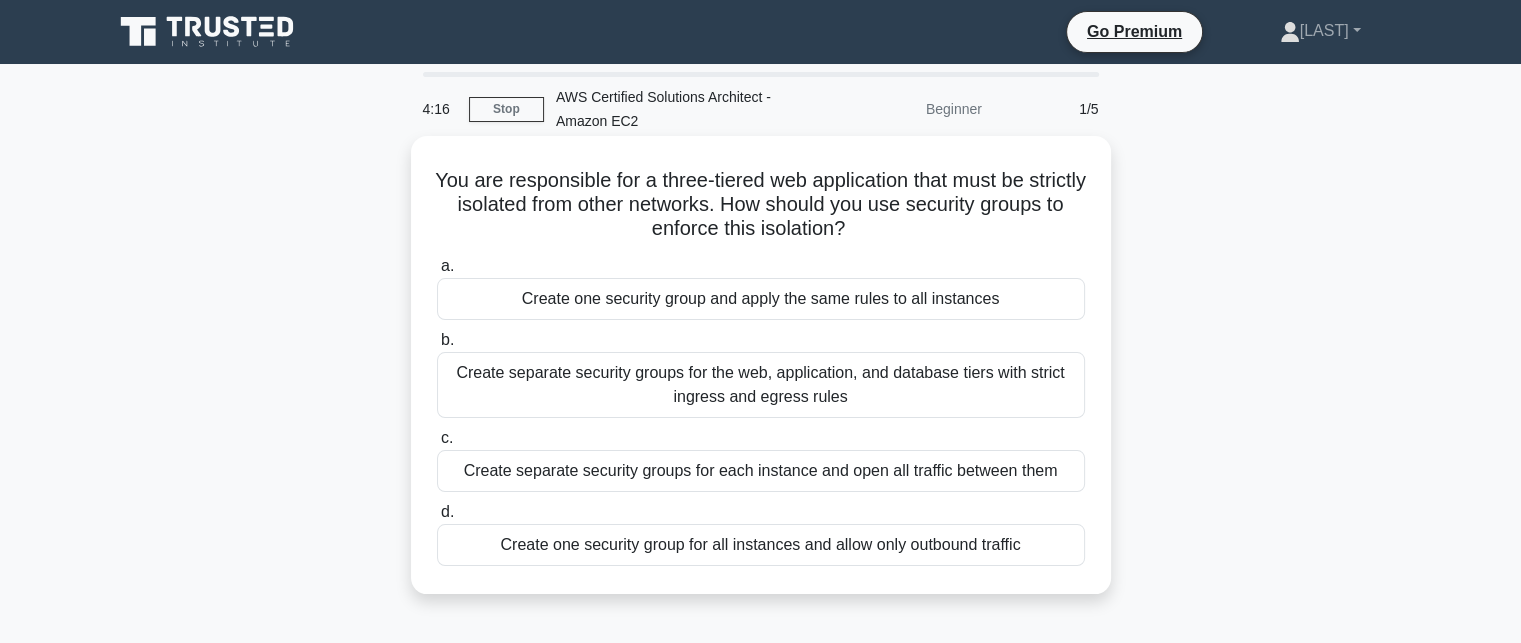 click on "Create separate security groups for each instance and open all traffic between them" at bounding box center (761, 471) 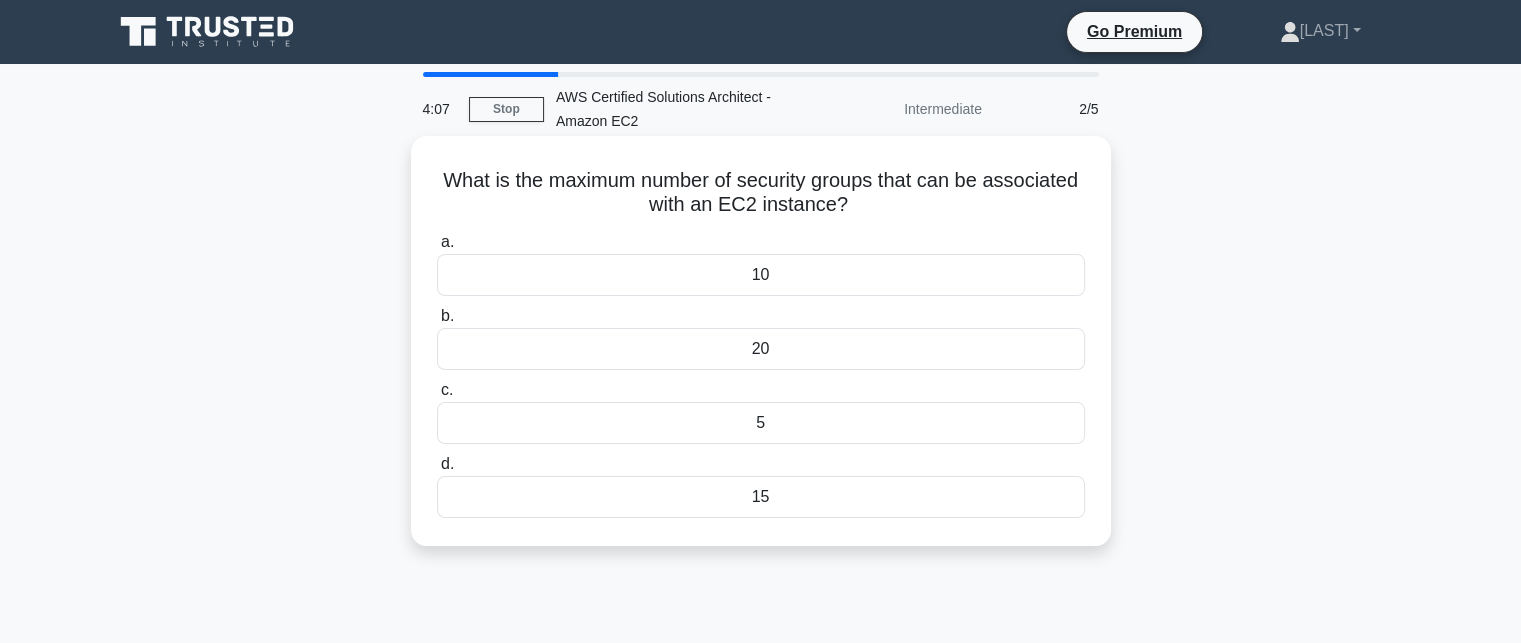click on "5" at bounding box center (761, 423) 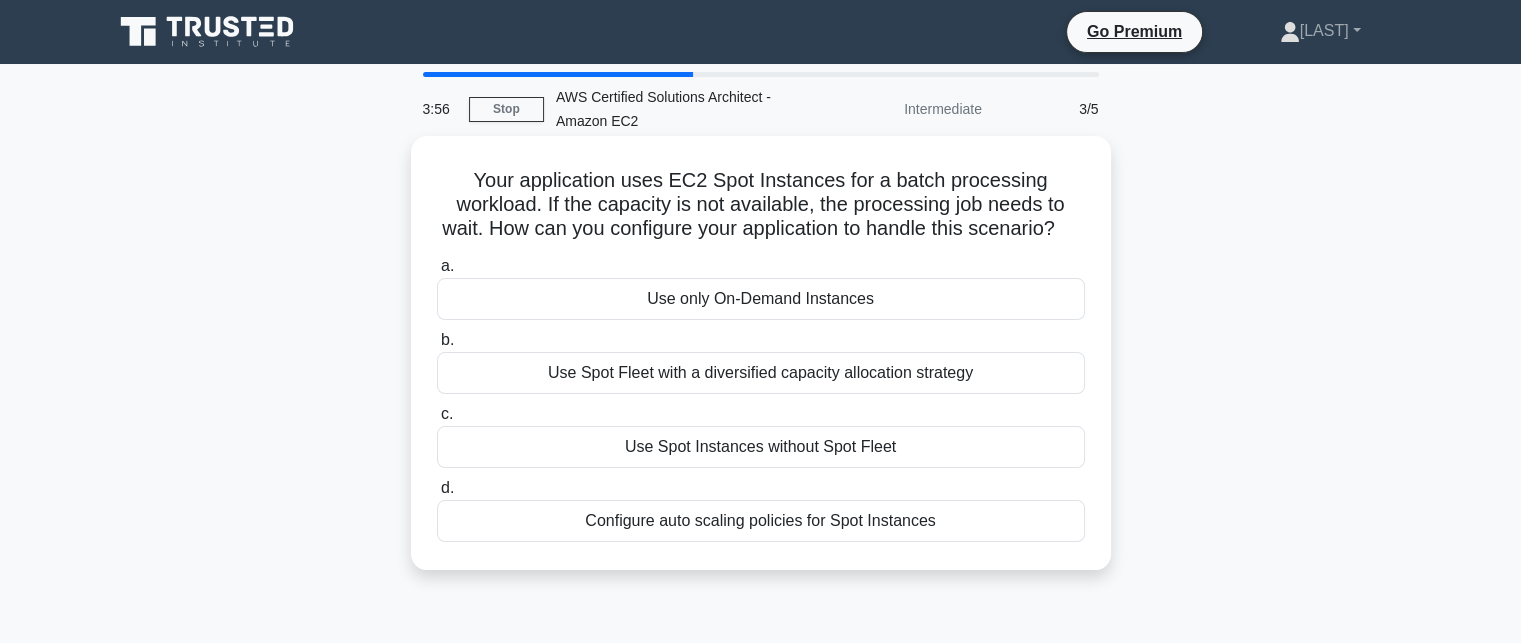 click on "Configure auto scaling policies for Spot Instances" at bounding box center [761, 521] 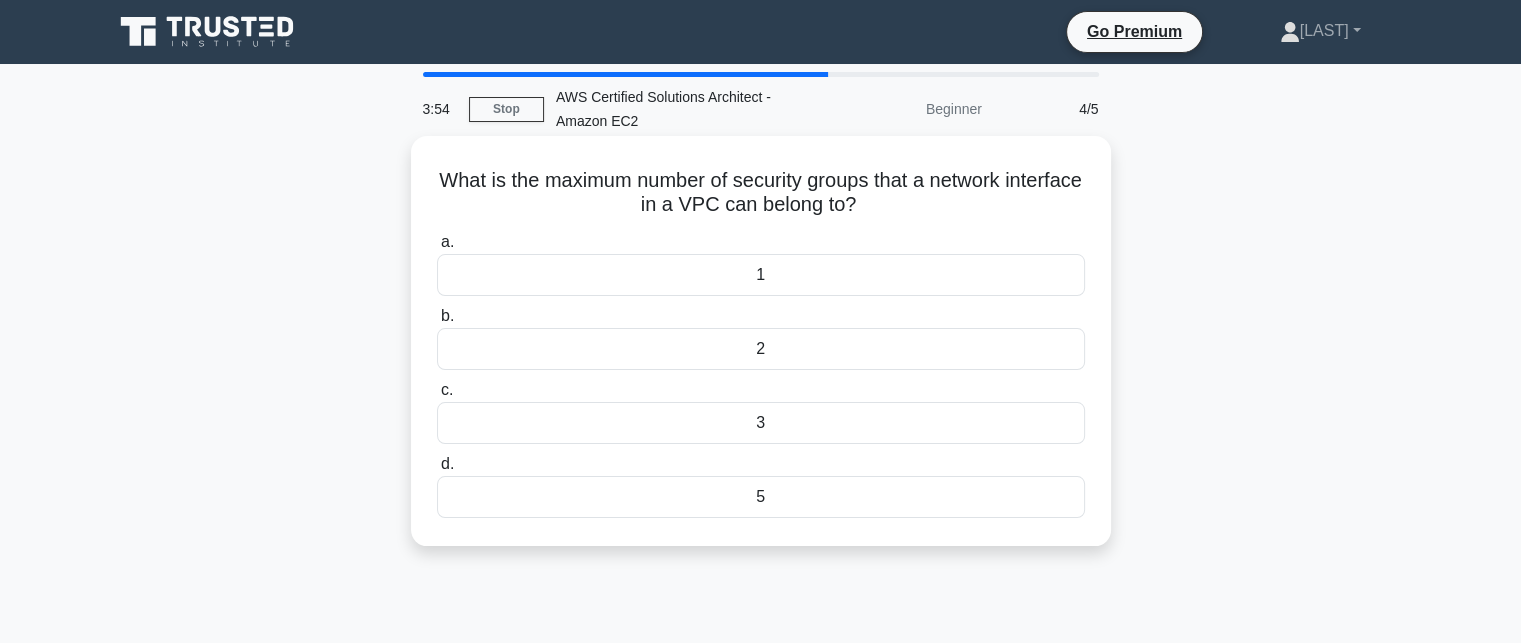 drag, startPoint x: 765, startPoint y: 543, endPoint x: 887, endPoint y: 369, distance: 212.50882 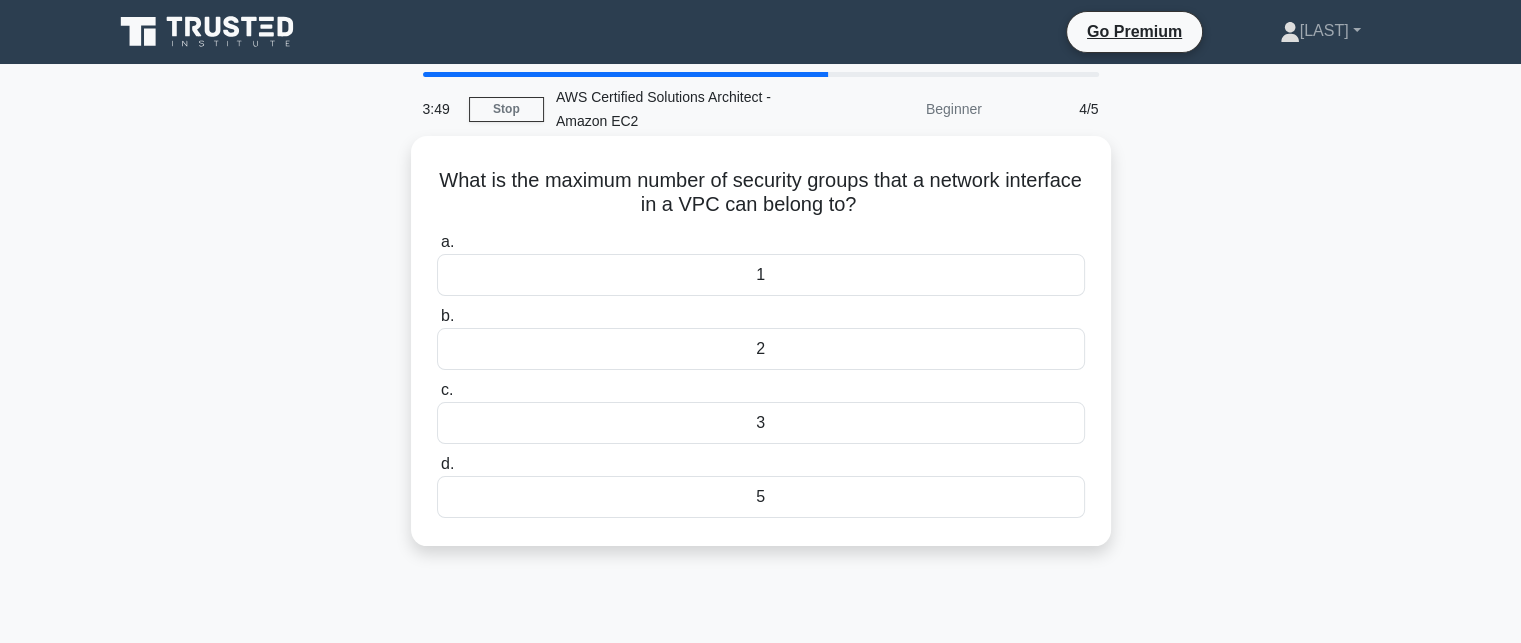 click on "5" at bounding box center [761, 497] 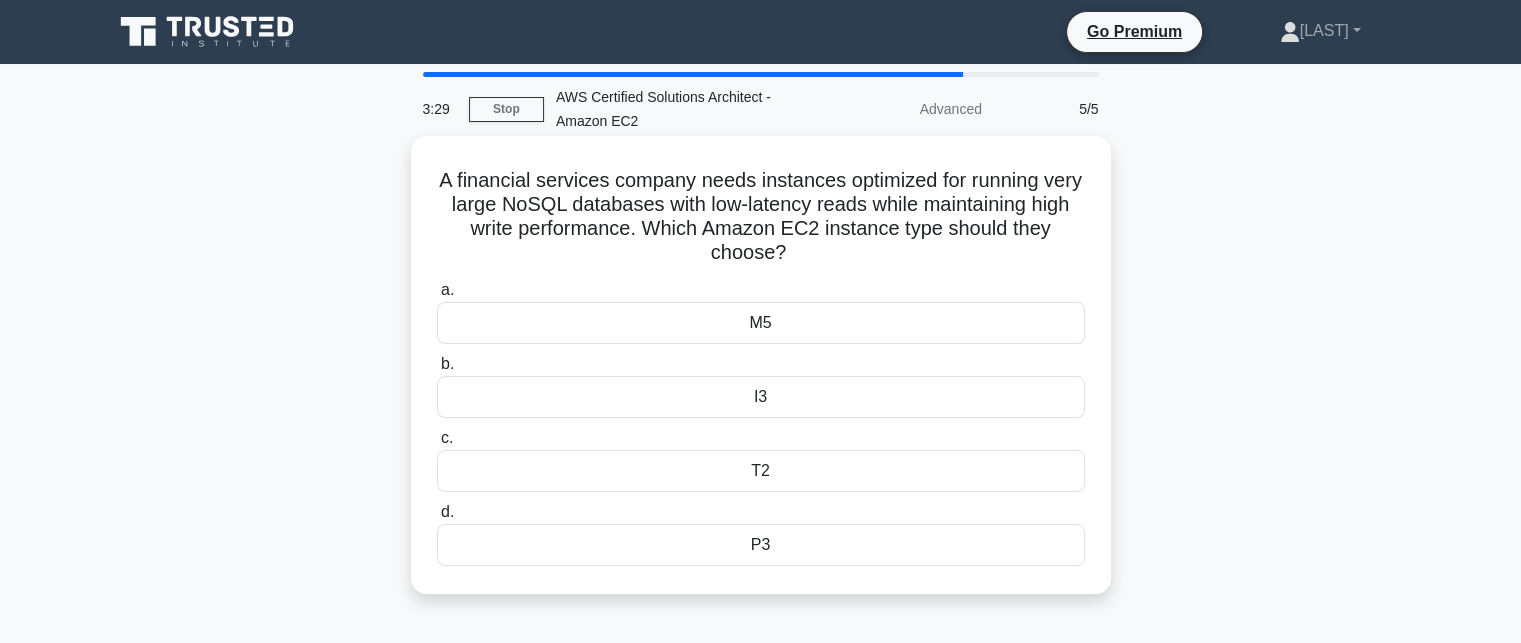 click on "T2" at bounding box center [761, 471] 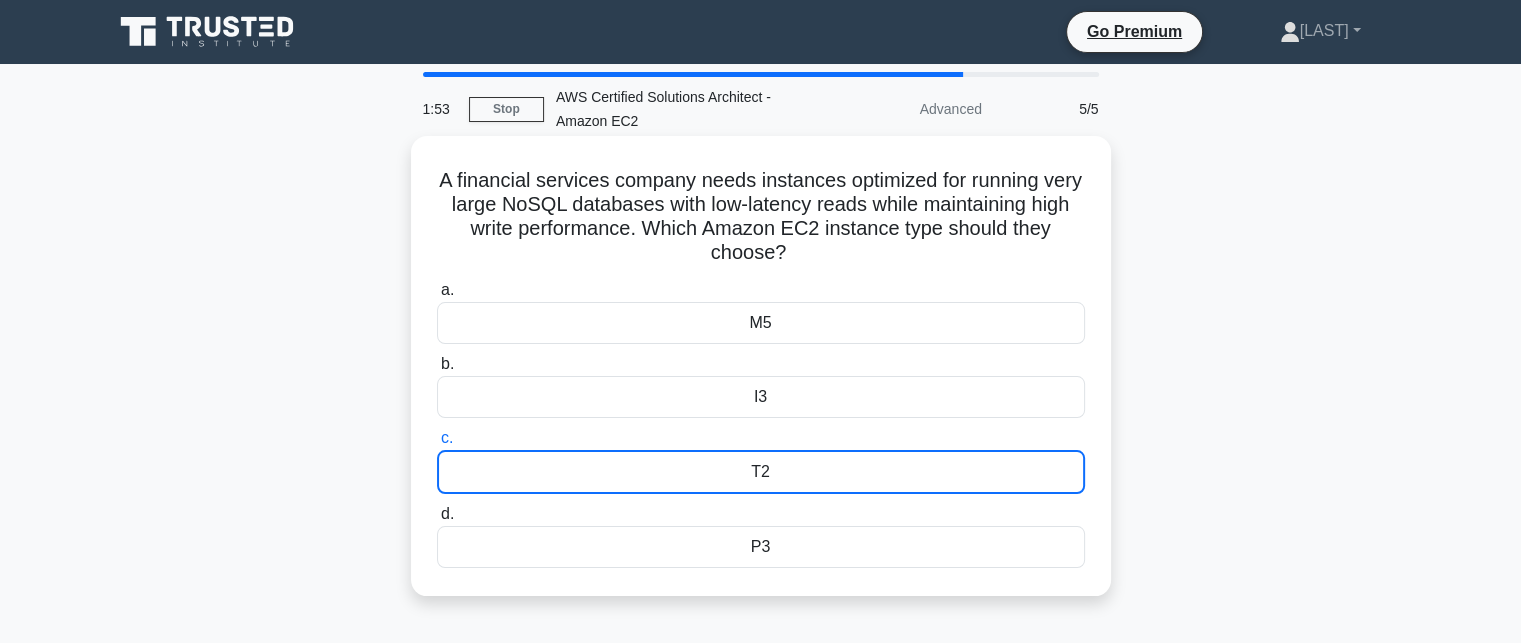 click on "I3" at bounding box center (761, 397) 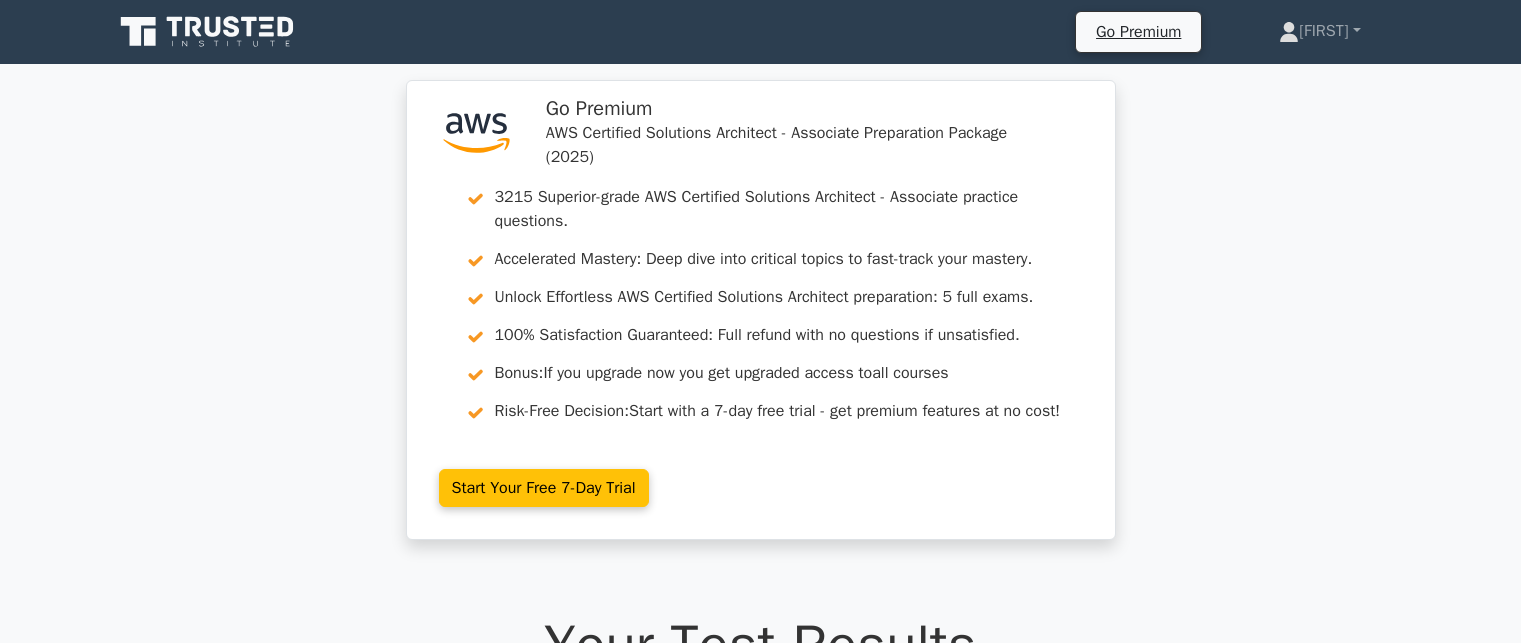 scroll, scrollTop: 0, scrollLeft: 0, axis: both 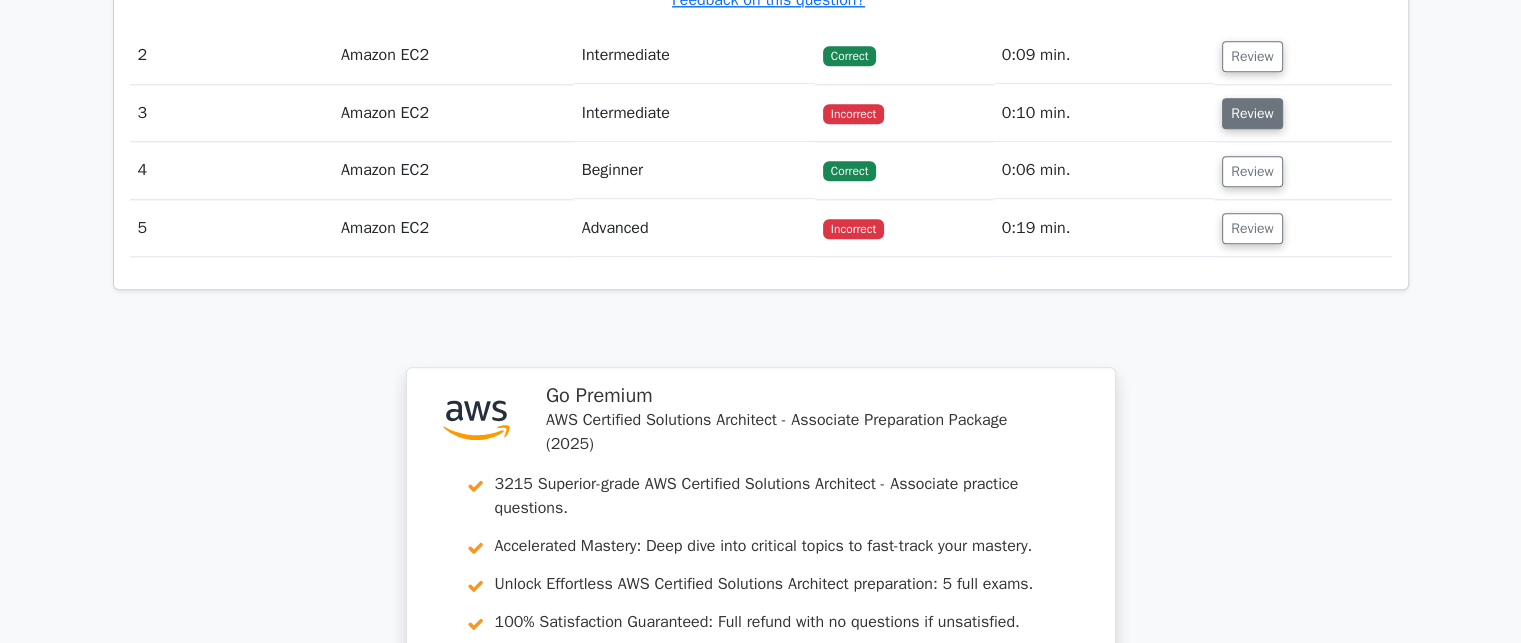 click on "Review" at bounding box center [1252, 113] 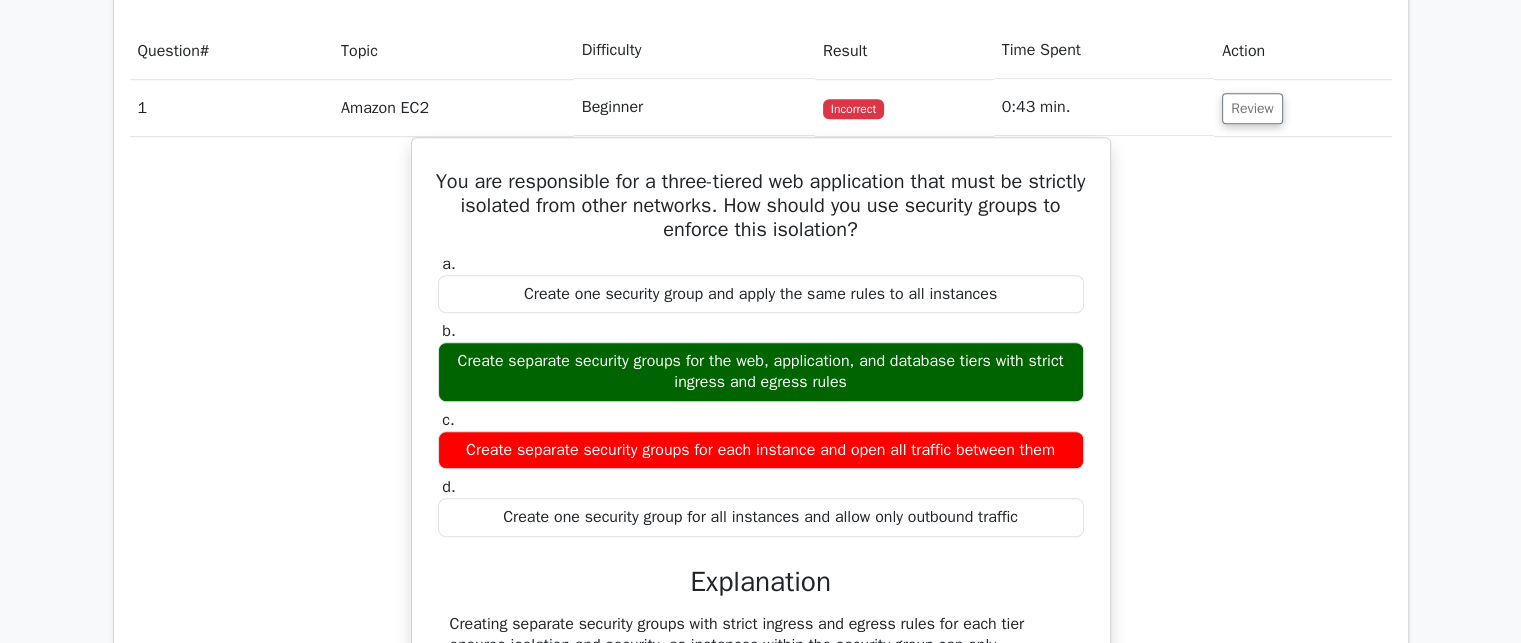 scroll, scrollTop: 1368, scrollLeft: 0, axis: vertical 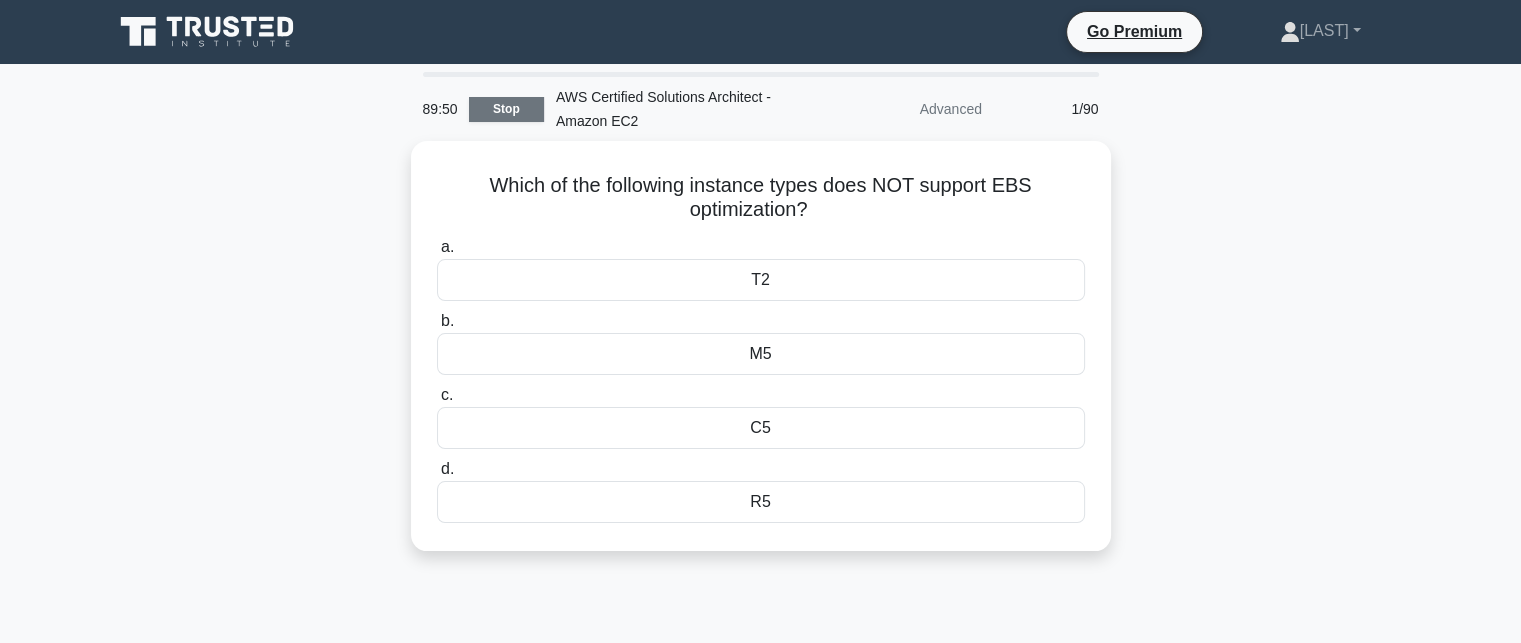 click on "Stop" at bounding box center (506, 109) 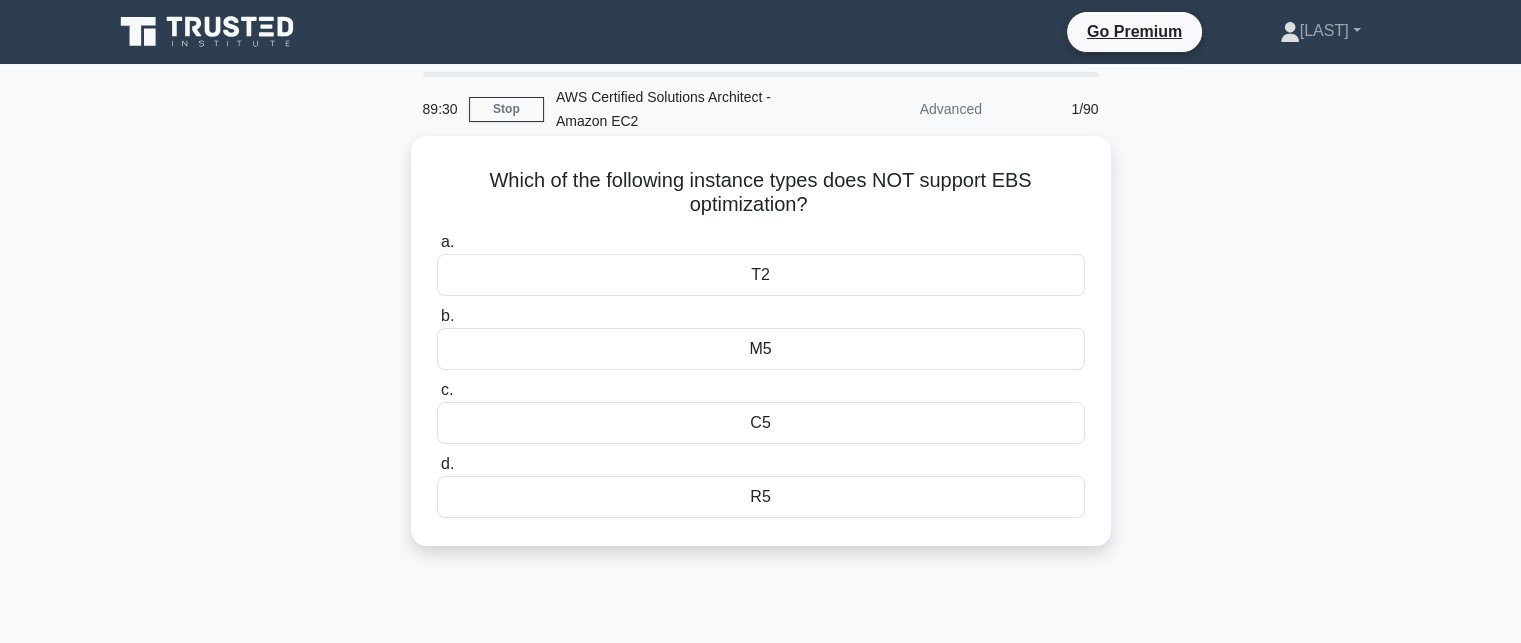 click on "R5" at bounding box center (761, 497) 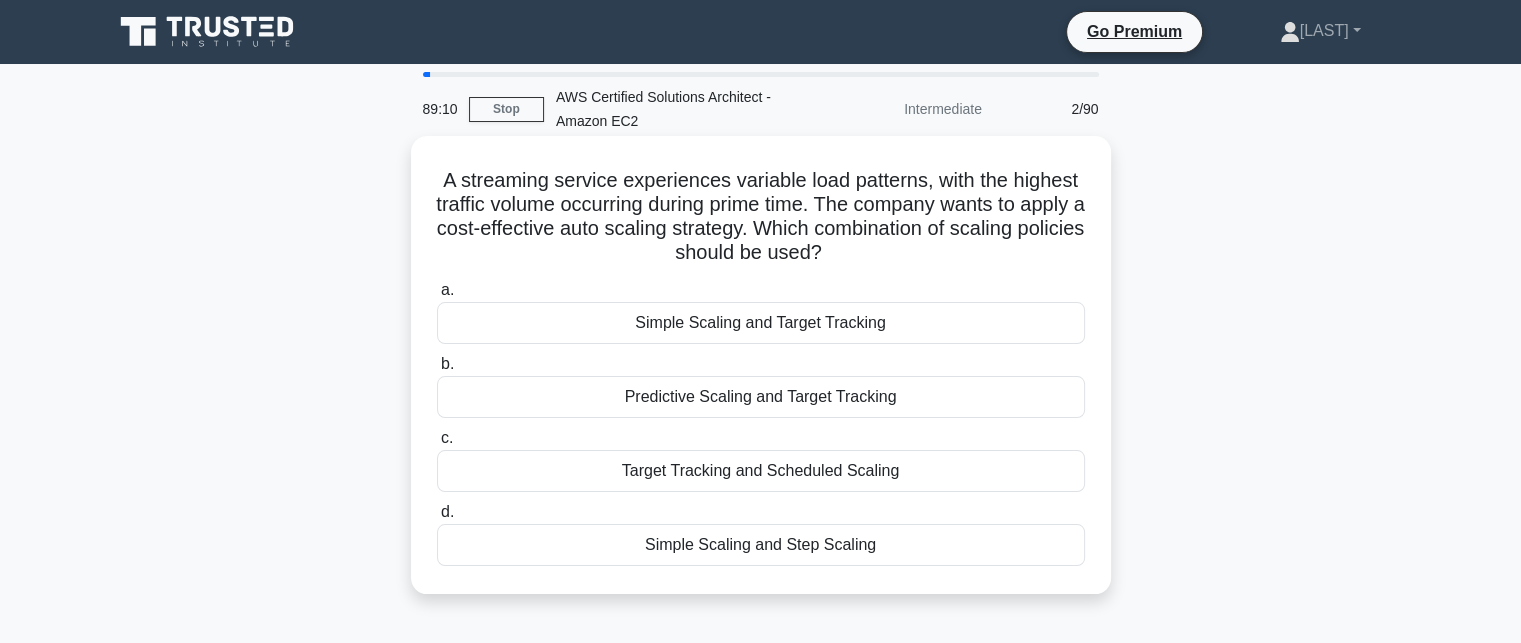 click on "Predictive Scaling and Target Tracking" at bounding box center (761, 397) 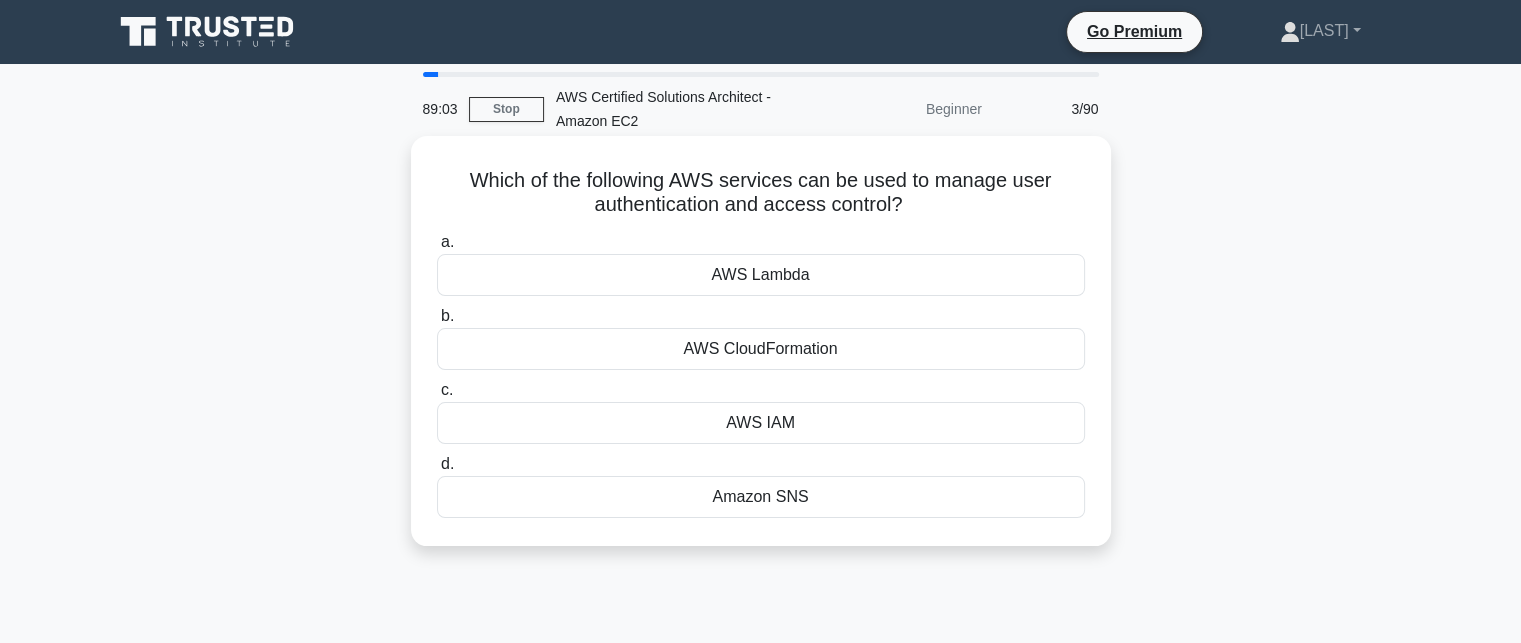 click on "AWS Lambda" at bounding box center (761, 275) 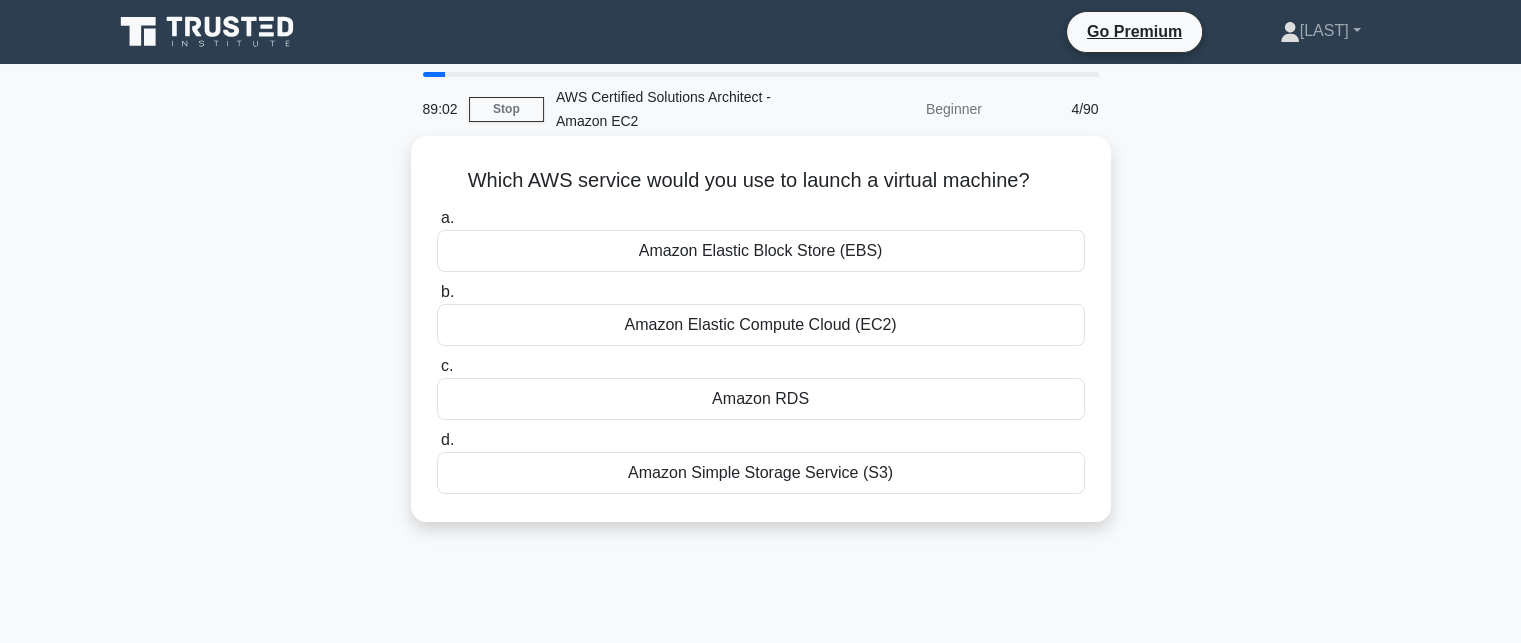 click on "Amazon Elastic Compute Cloud (EC2)" at bounding box center (761, 325) 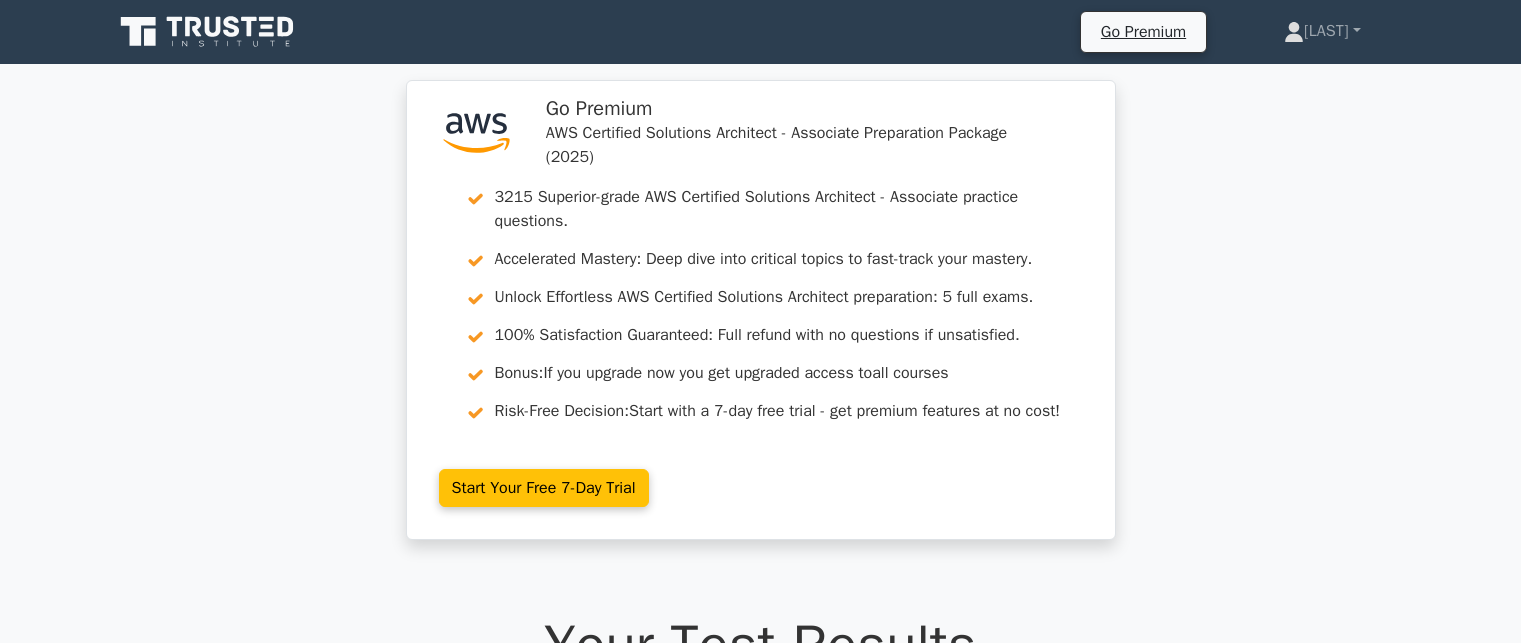 scroll, scrollTop: 0, scrollLeft: 0, axis: both 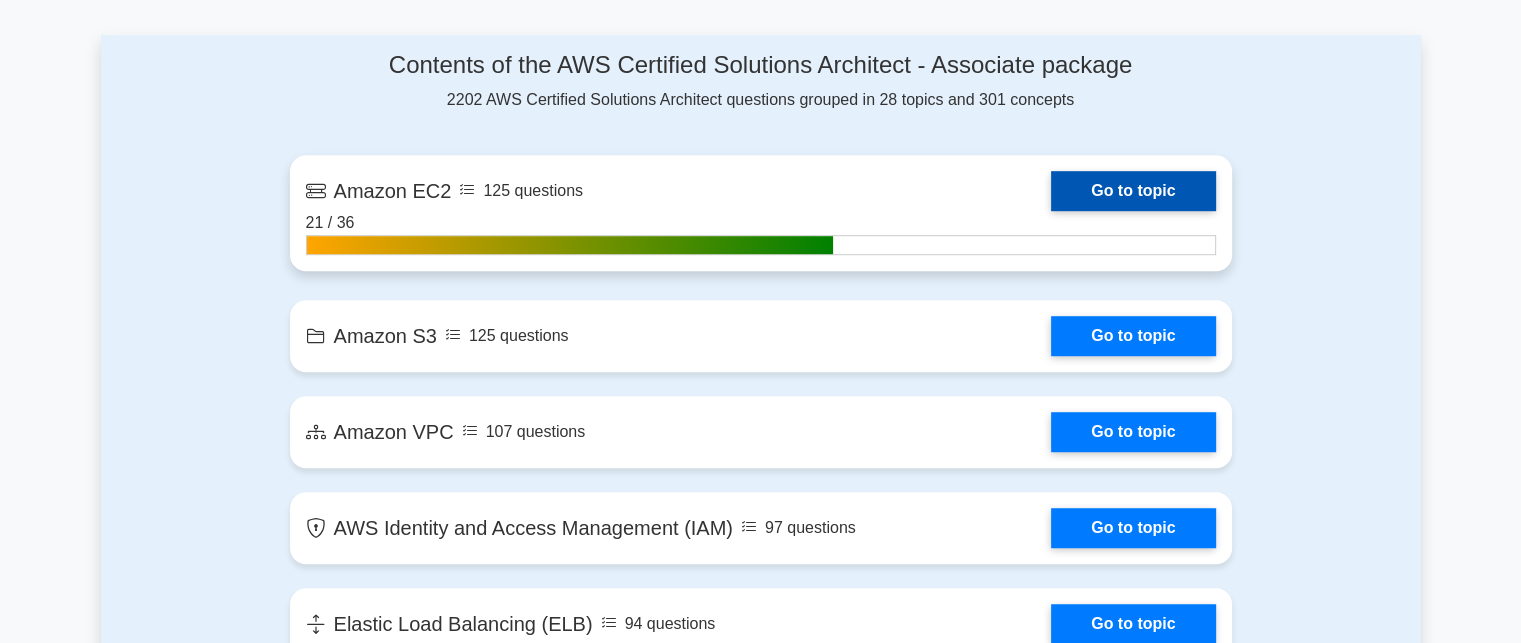 click on "Go to topic" at bounding box center (1133, 191) 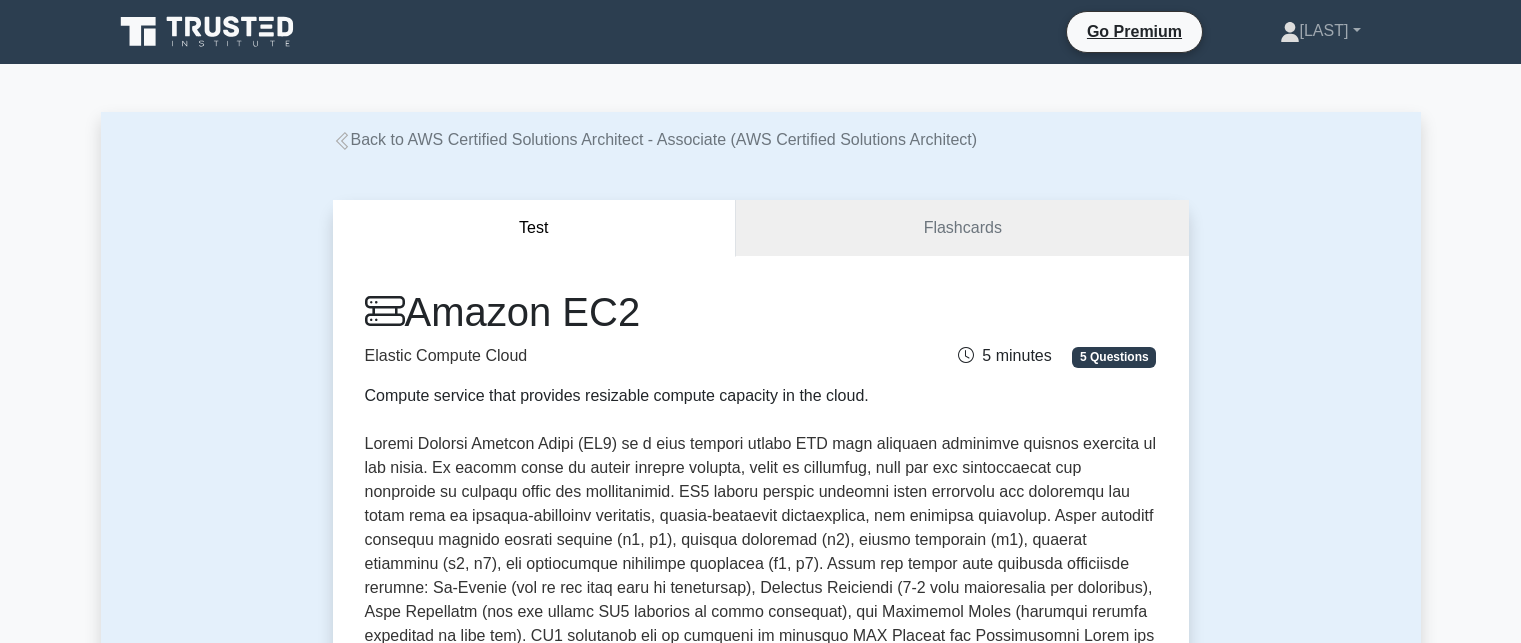 scroll, scrollTop: 0, scrollLeft: 0, axis: both 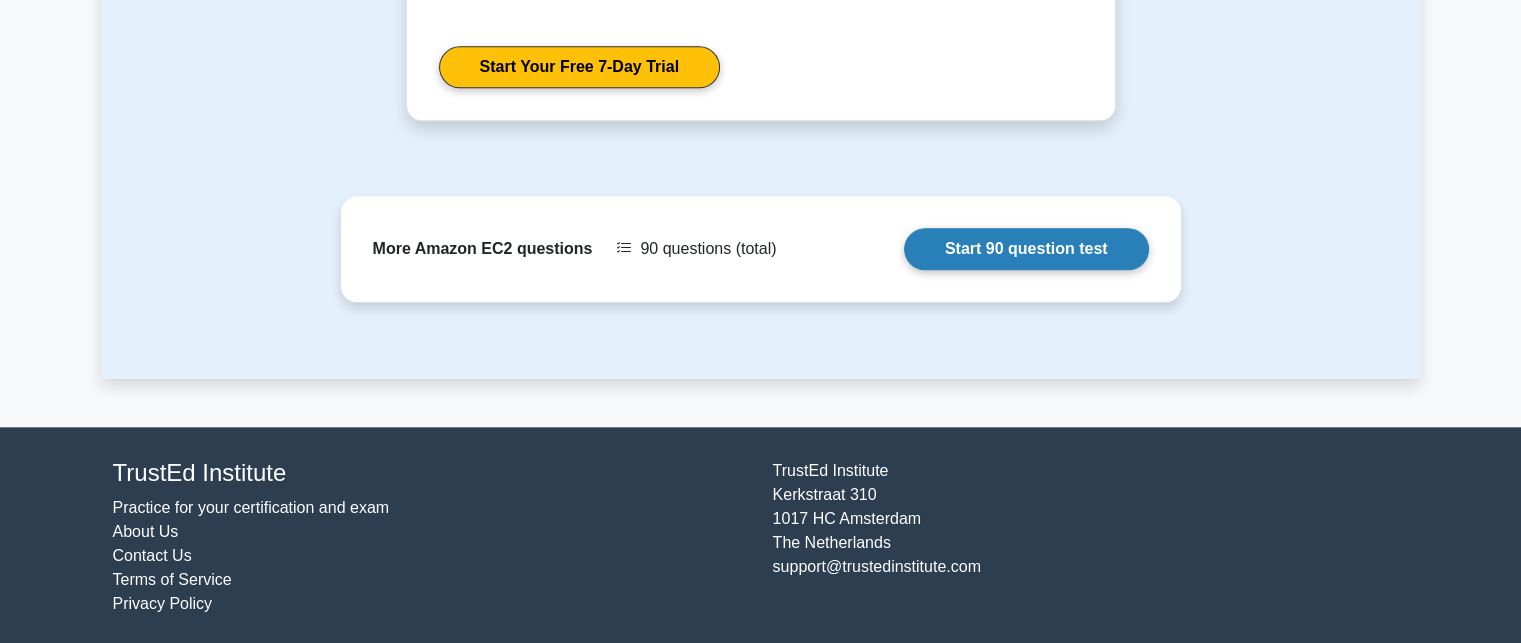 click on "Start 90 question test" at bounding box center [1026, 249] 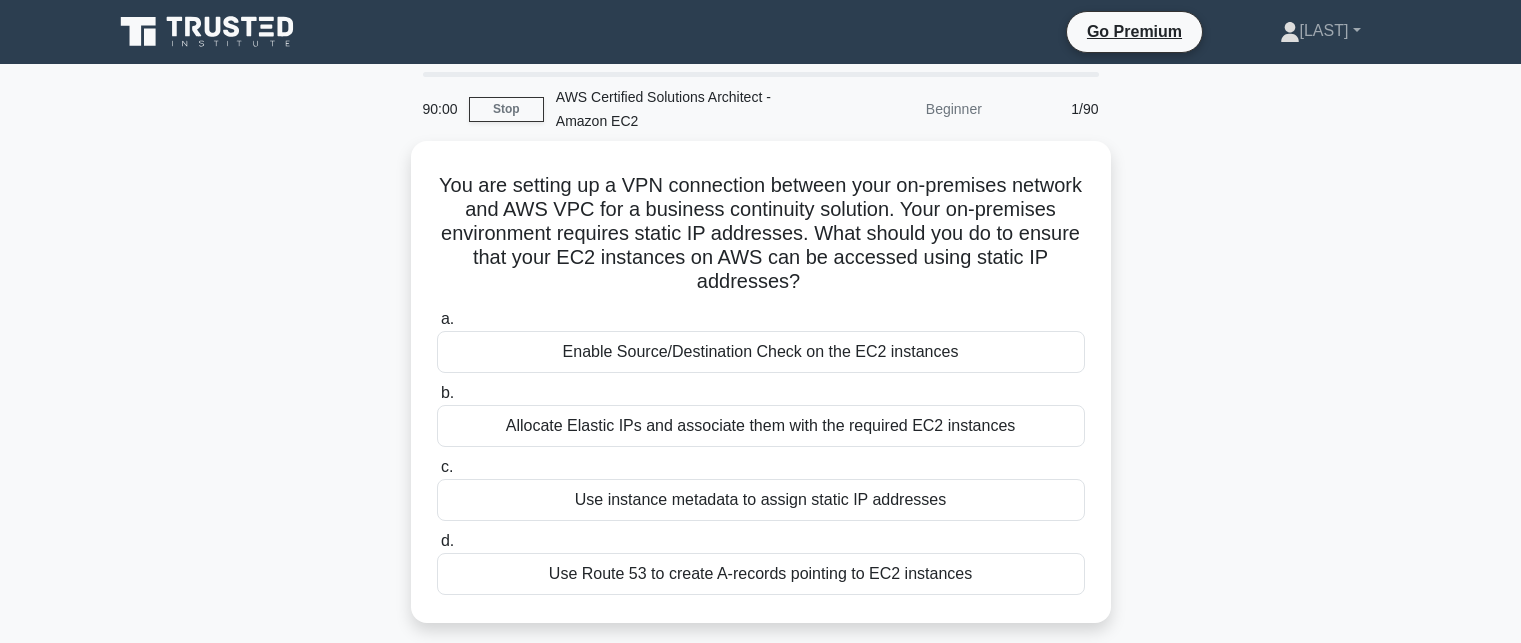 scroll, scrollTop: 0, scrollLeft: 0, axis: both 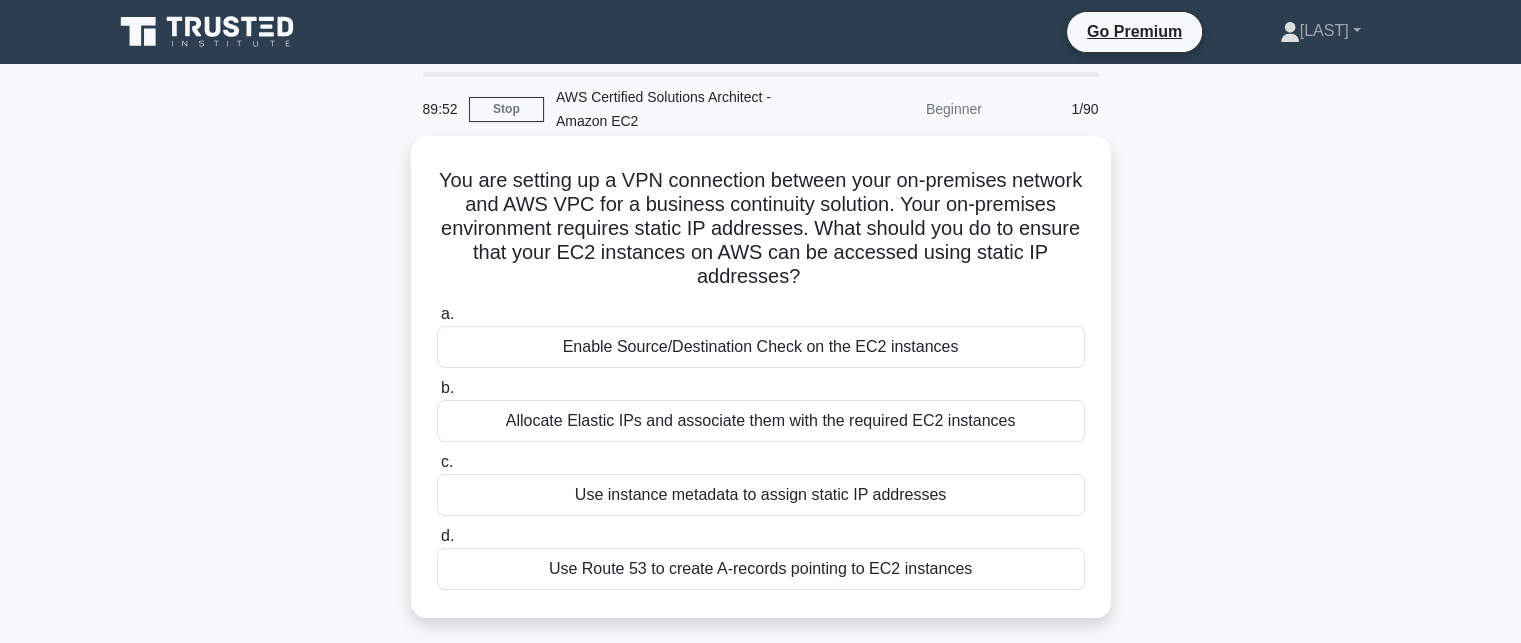 click on "Use instance metadata to assign static IP addresses" at bounding box center [761, 495] 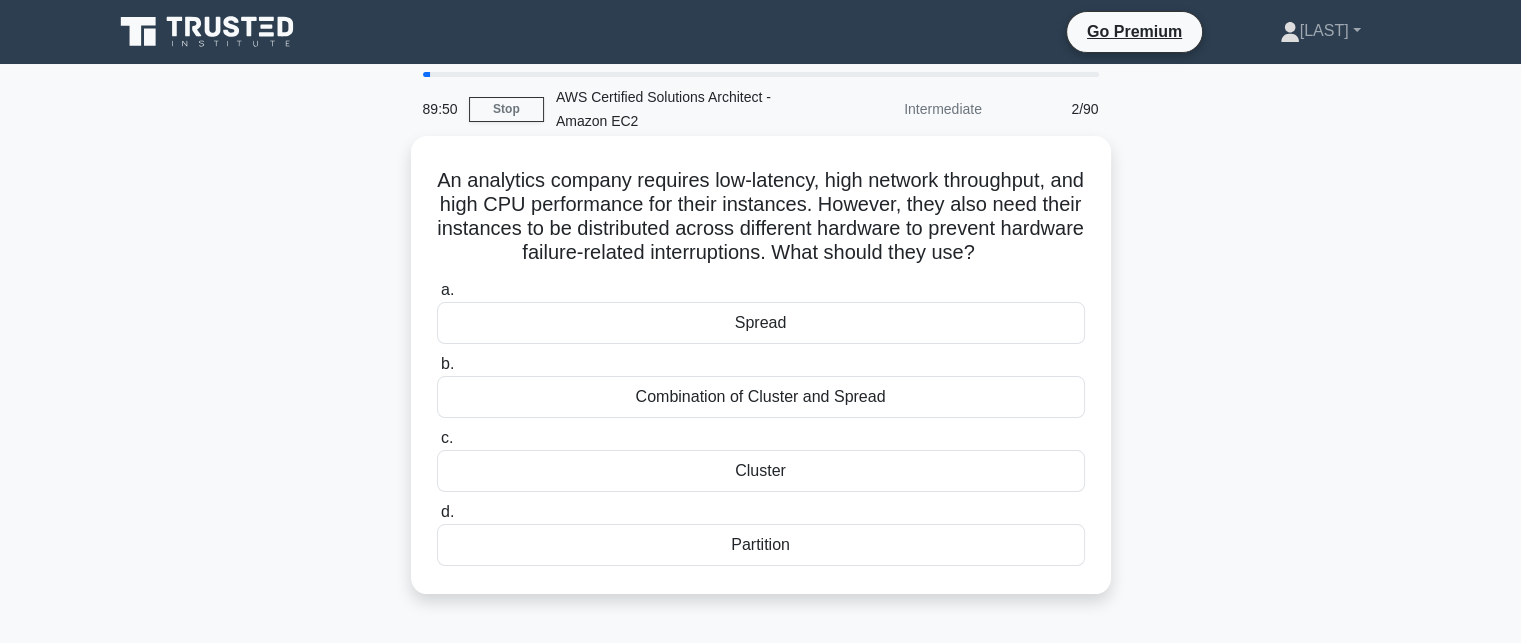 click on "Cluster" at bounding box center (761, 471) 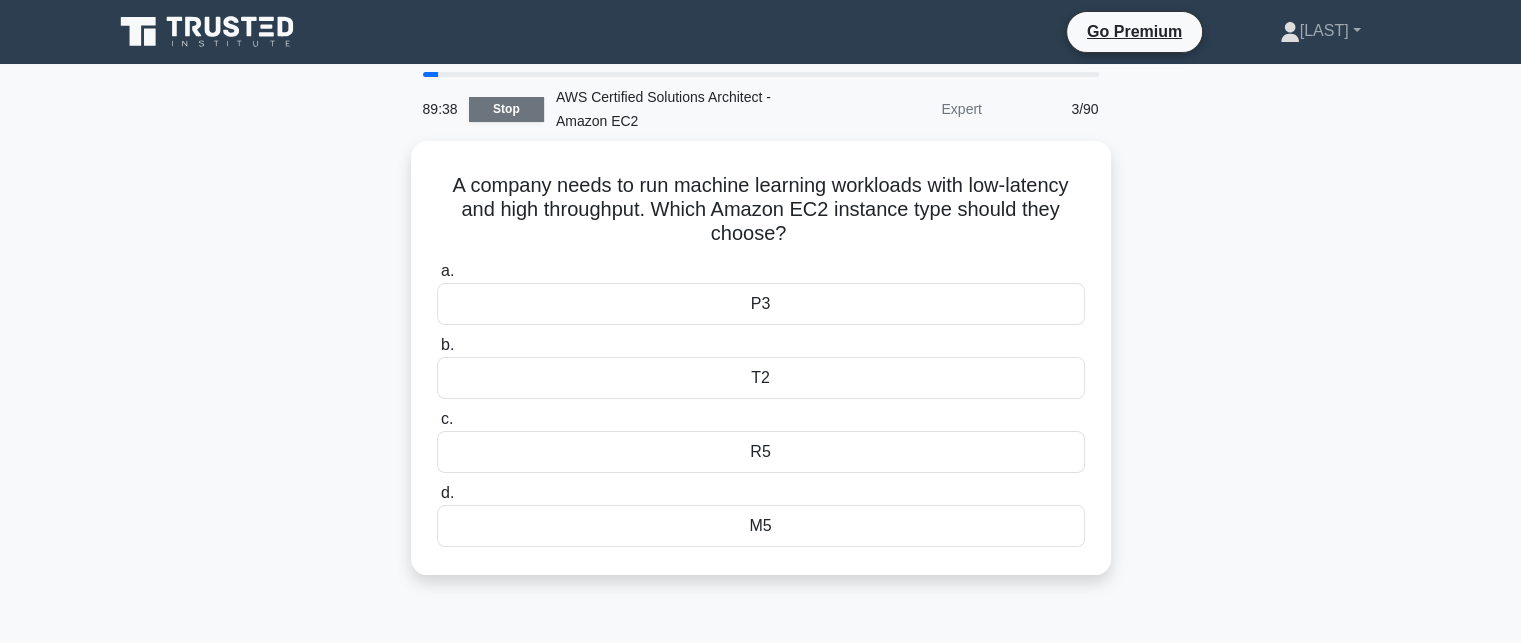 click on "Stop" at bounding box center [506, 109] 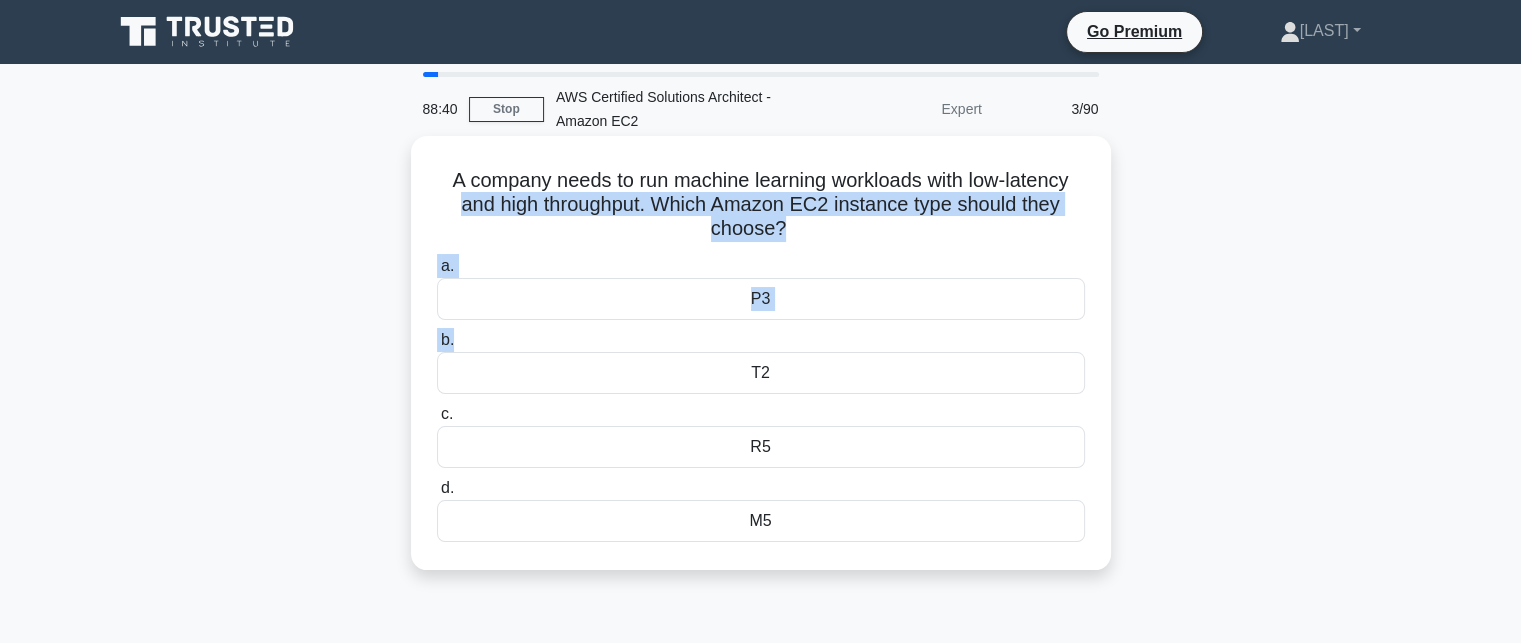 drag, startPoint x: 402, startPoint y: 218, endPoint x: 593, endPoint y: 349, distance: 231.60742 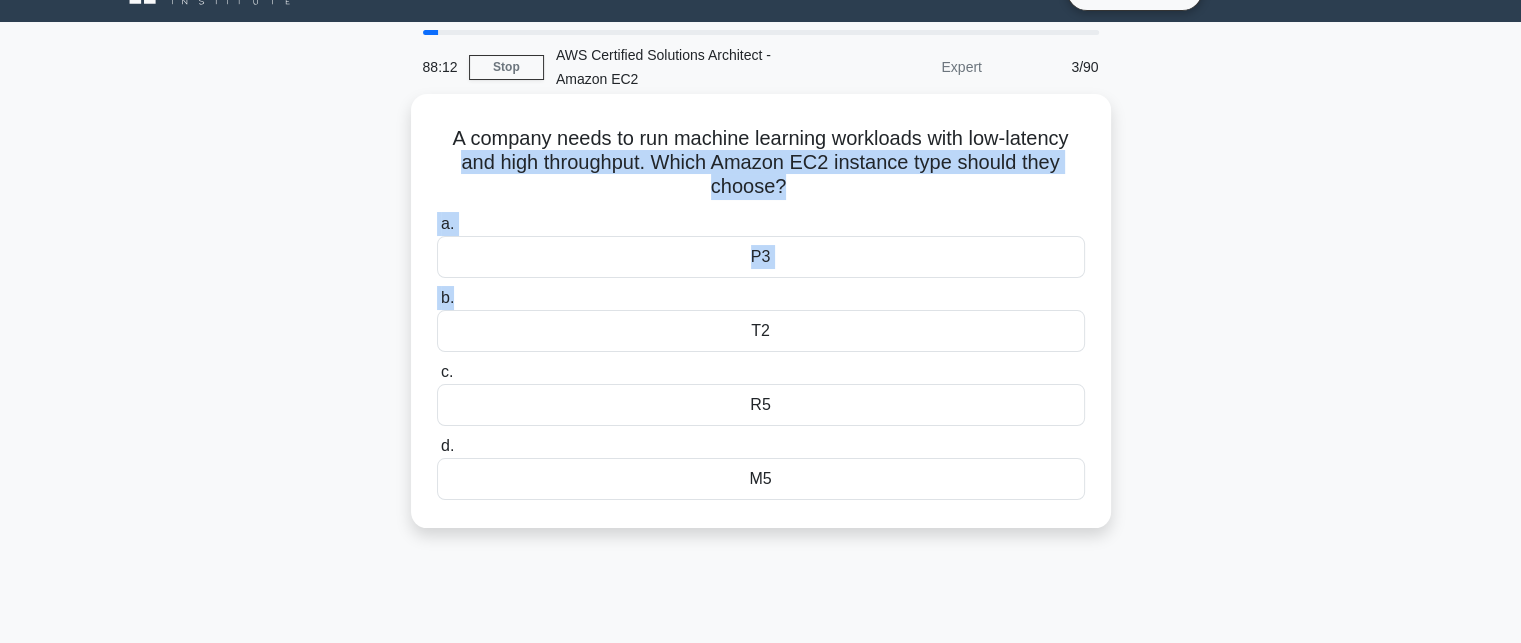 scroll, scrollTop: 38, scrollLeft: 0, axis: vertical 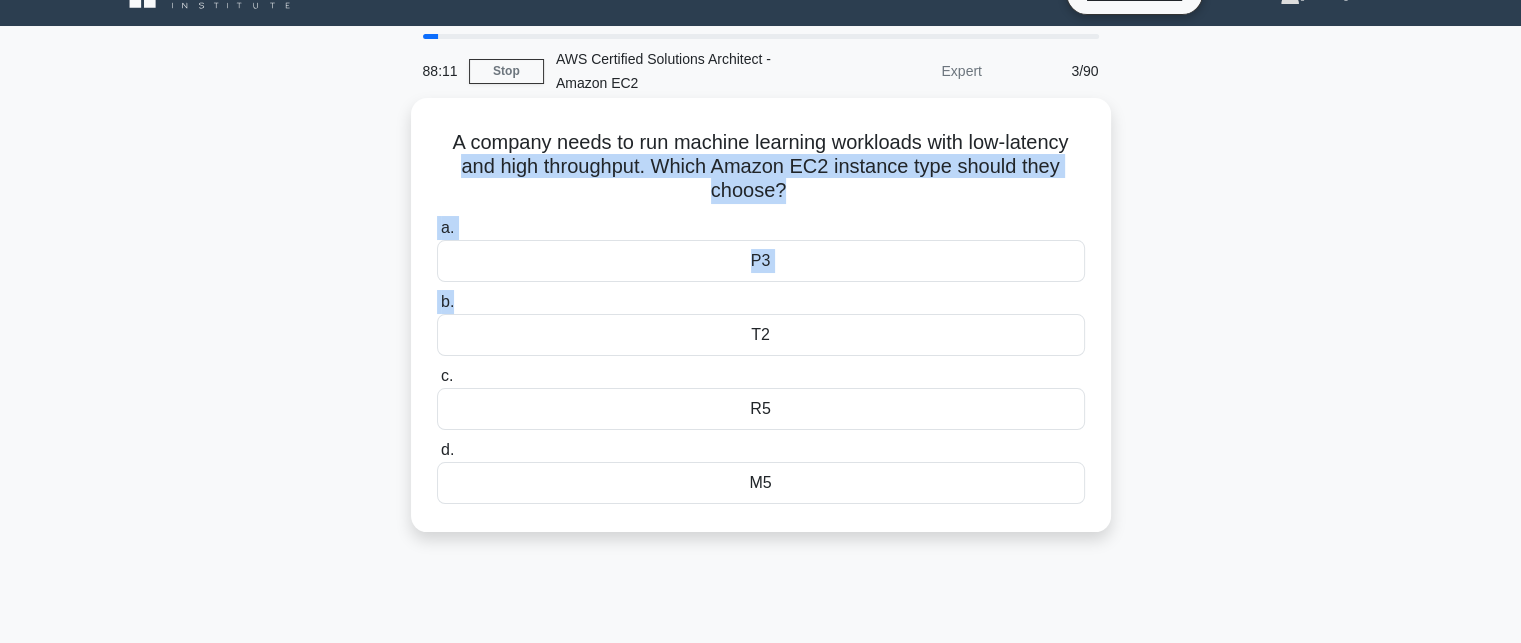 click on "P3" at bounding box center [761, 261] 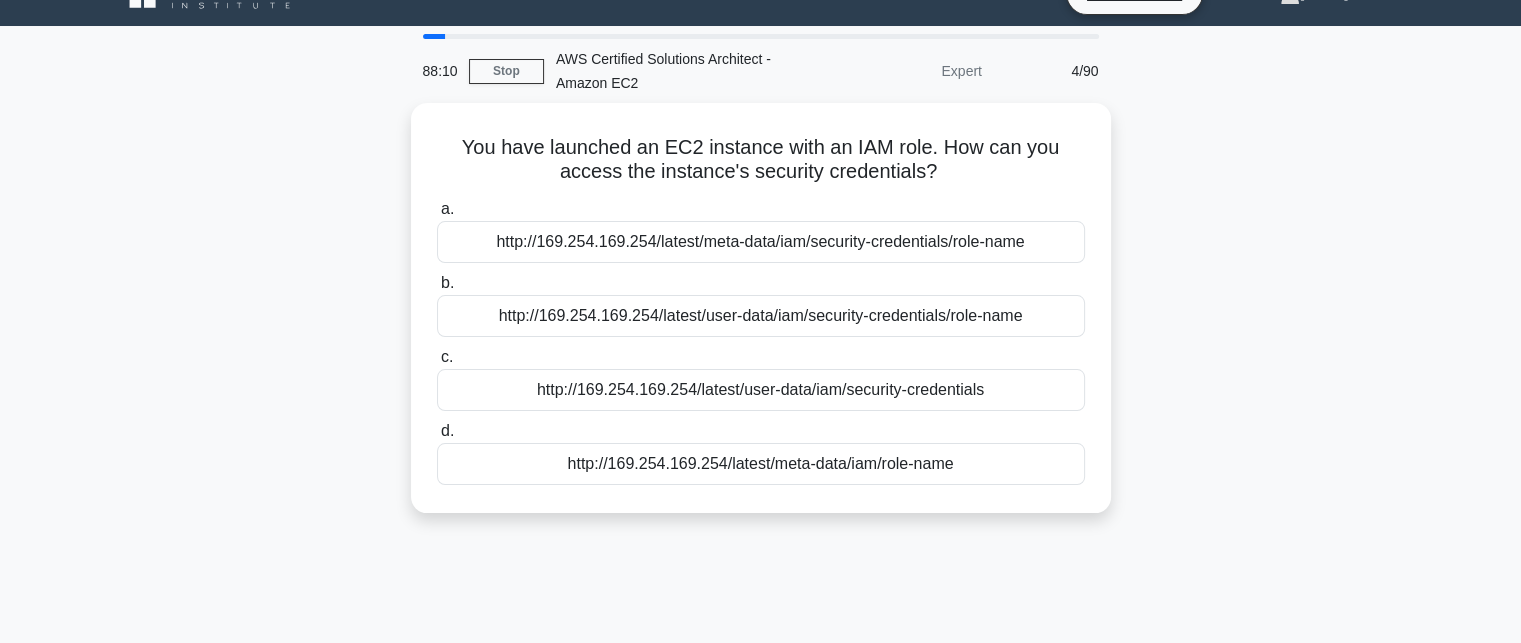 scroll, scrollTop: 0, scrollLeft: 0, axis: both 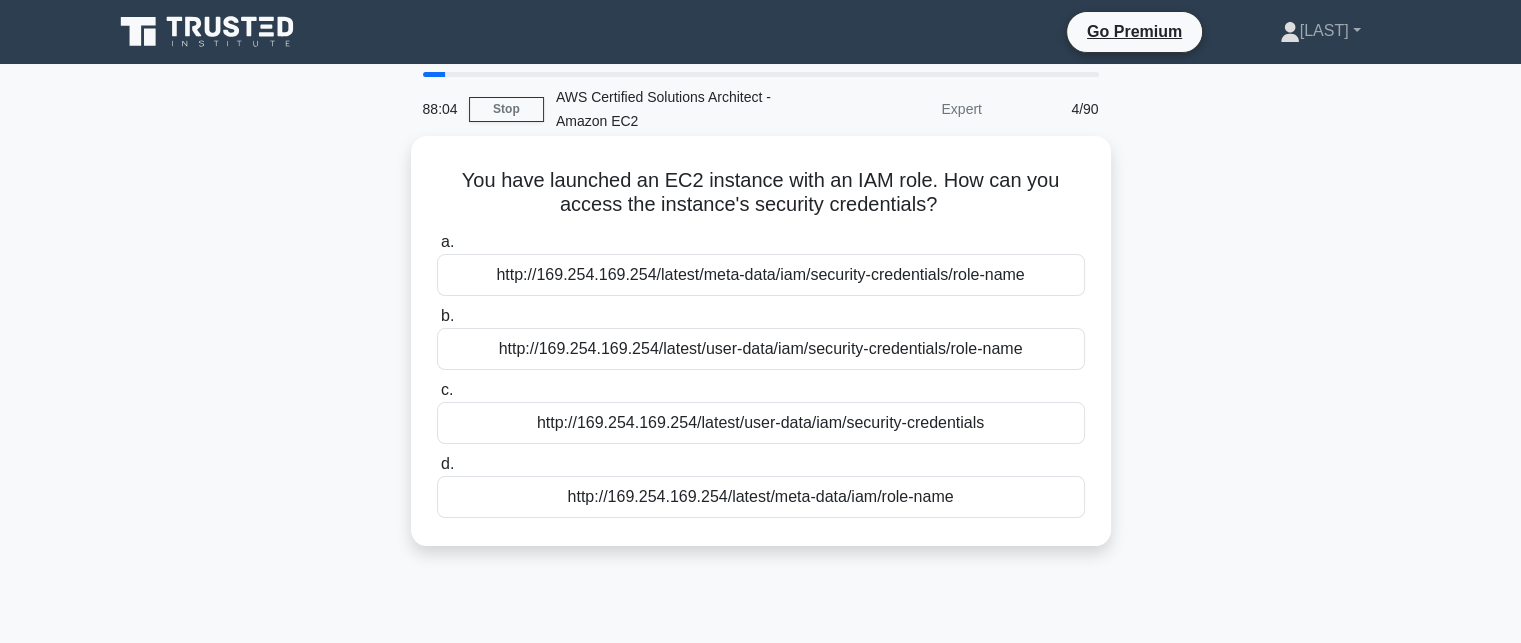 click on "http://169.254.169.254/latest/meta-data/iam/security-credentials/role-name" at bounding box center (761, 275) 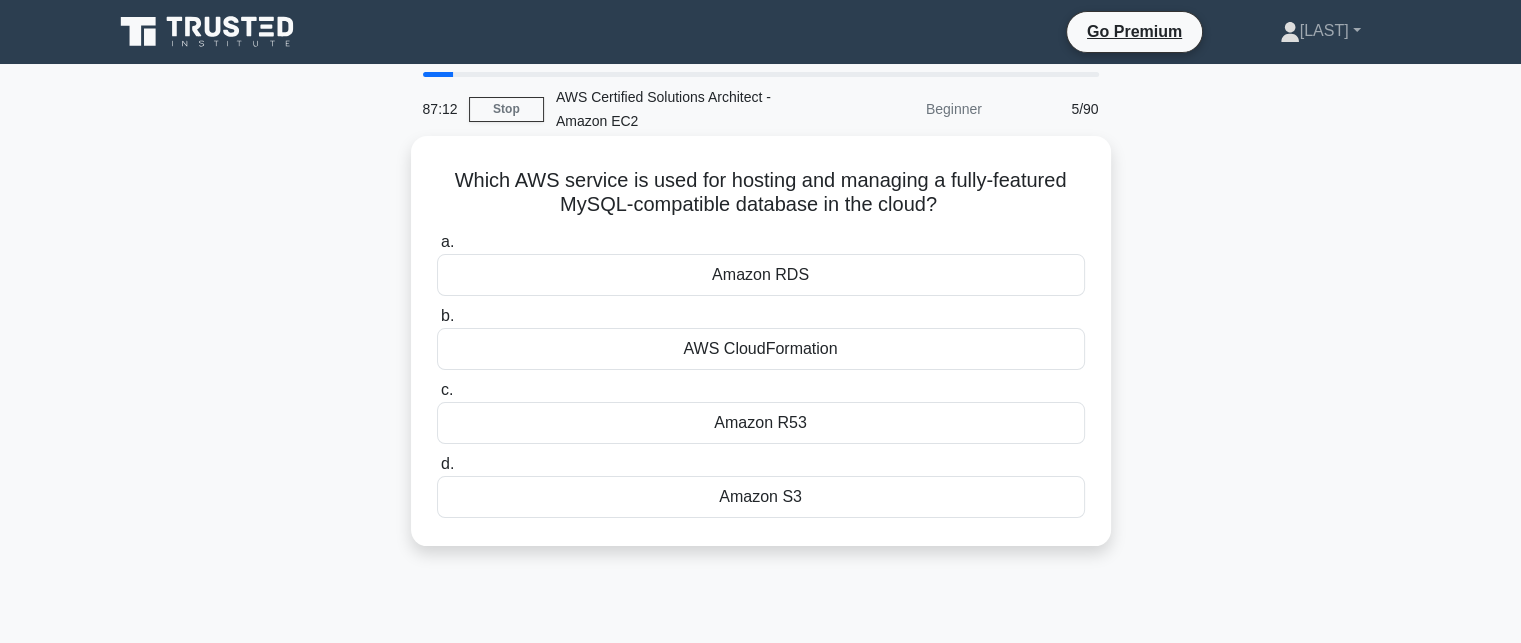 click on "c.
Amazon R53" at bounding box center (761, 411) 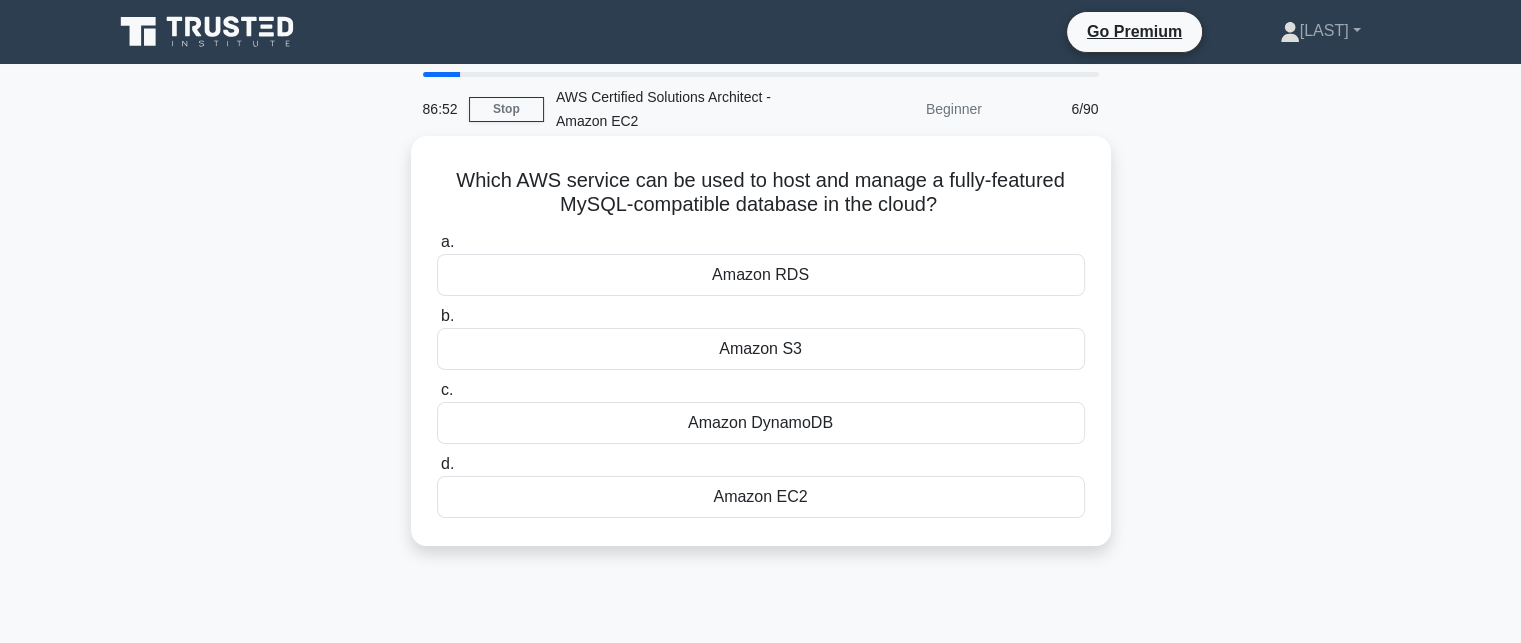 click on "Amazon RDS" at bounding box center (761, 275) 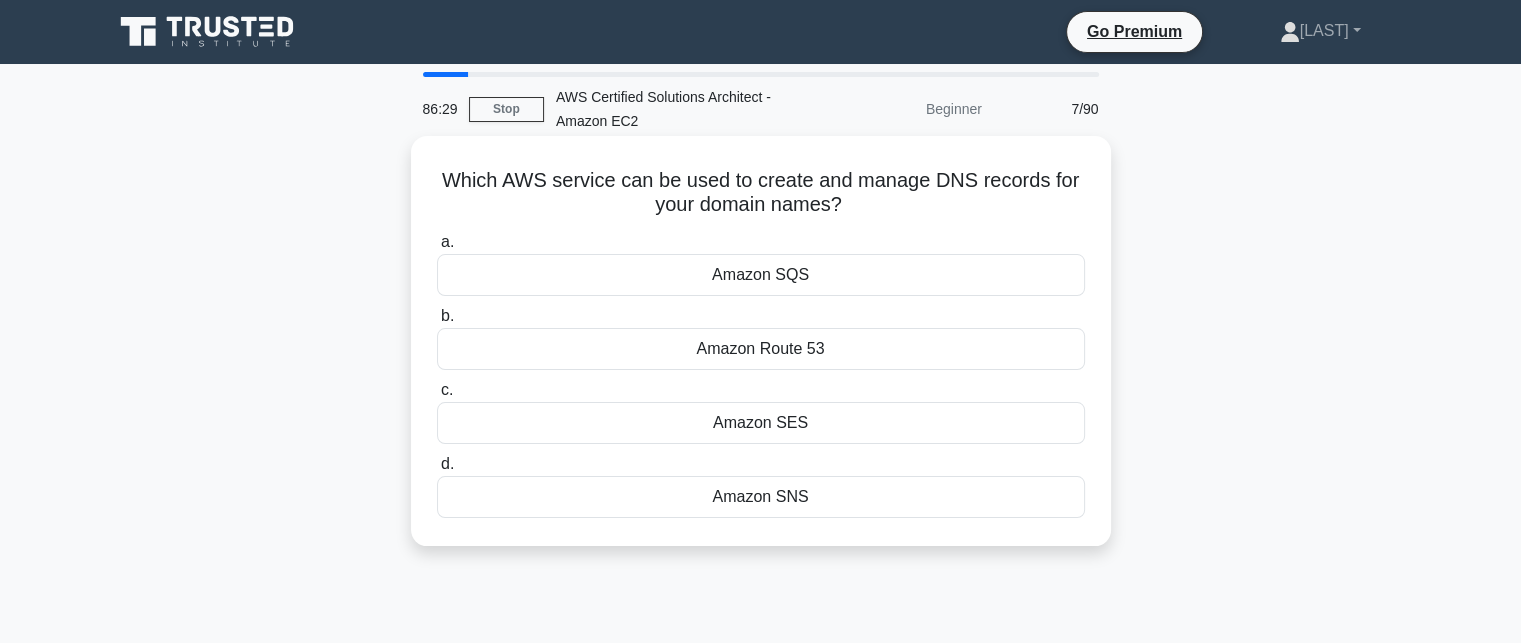 click on "Amazon Route 53" at bounding box center [761, 349] 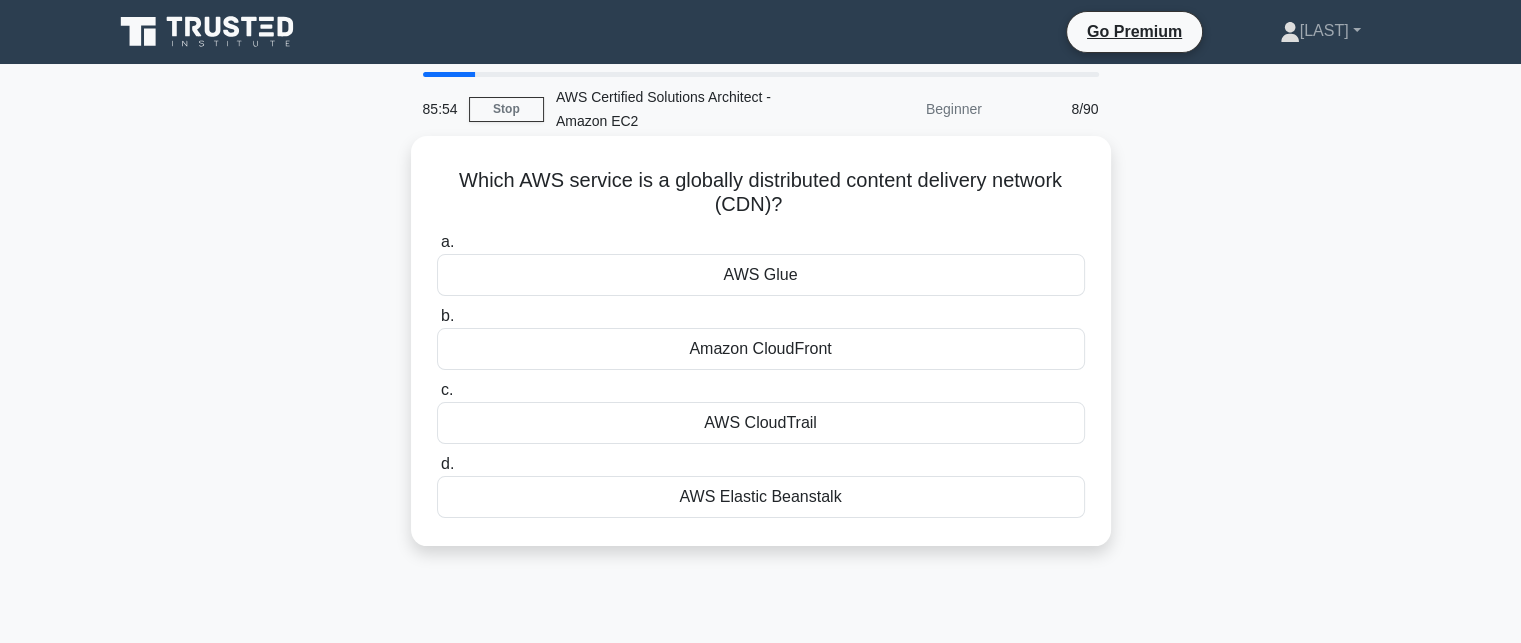 click on "c.
AWS CloudTrail" at bounding box center [761, 411] 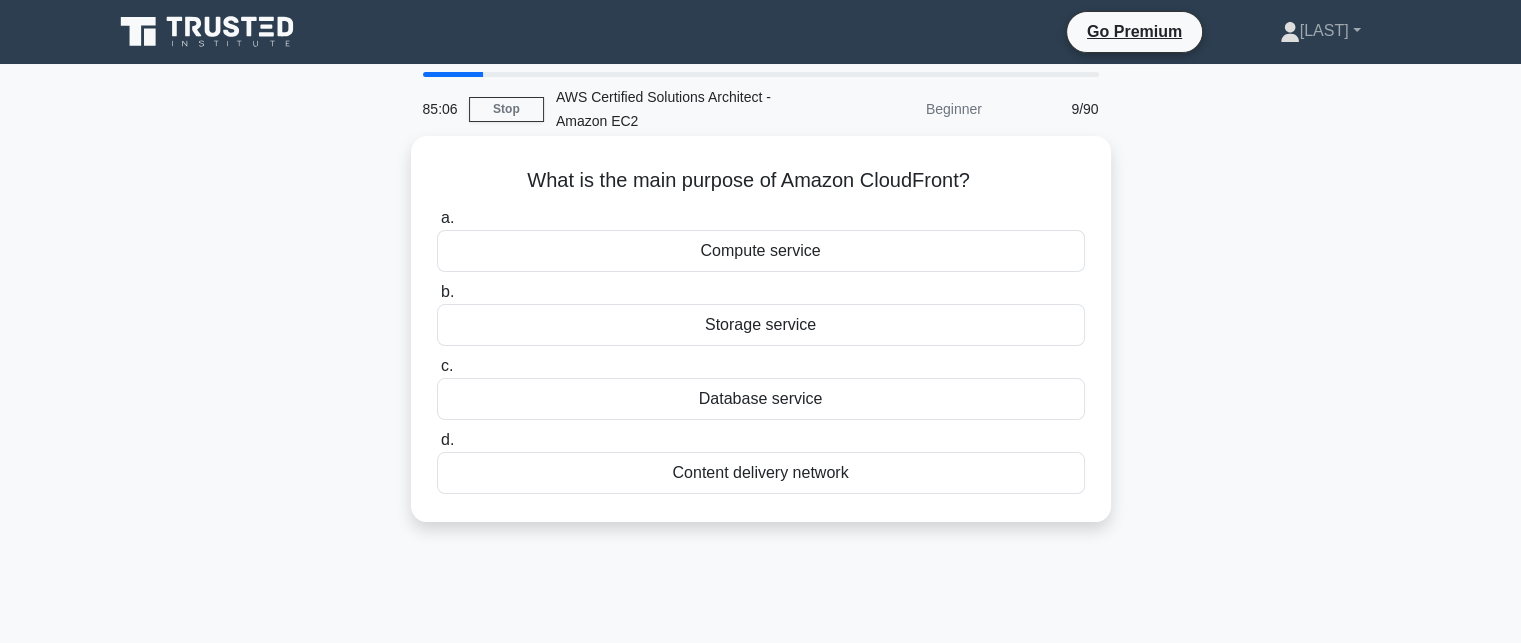 click on "Content delivery network" at bounding box center (761, 473) 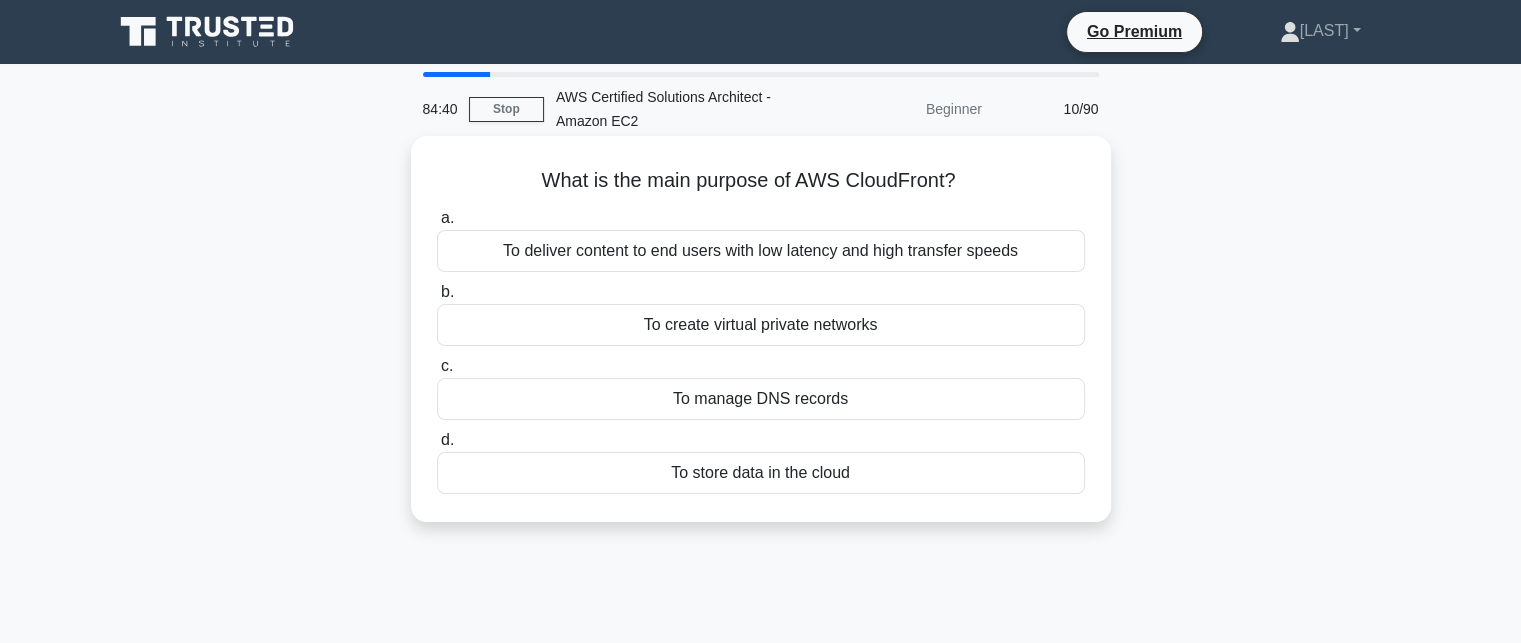 click on "To deliver content to end users with low latency and high transfer speeds" at bounding box center [761, 251] 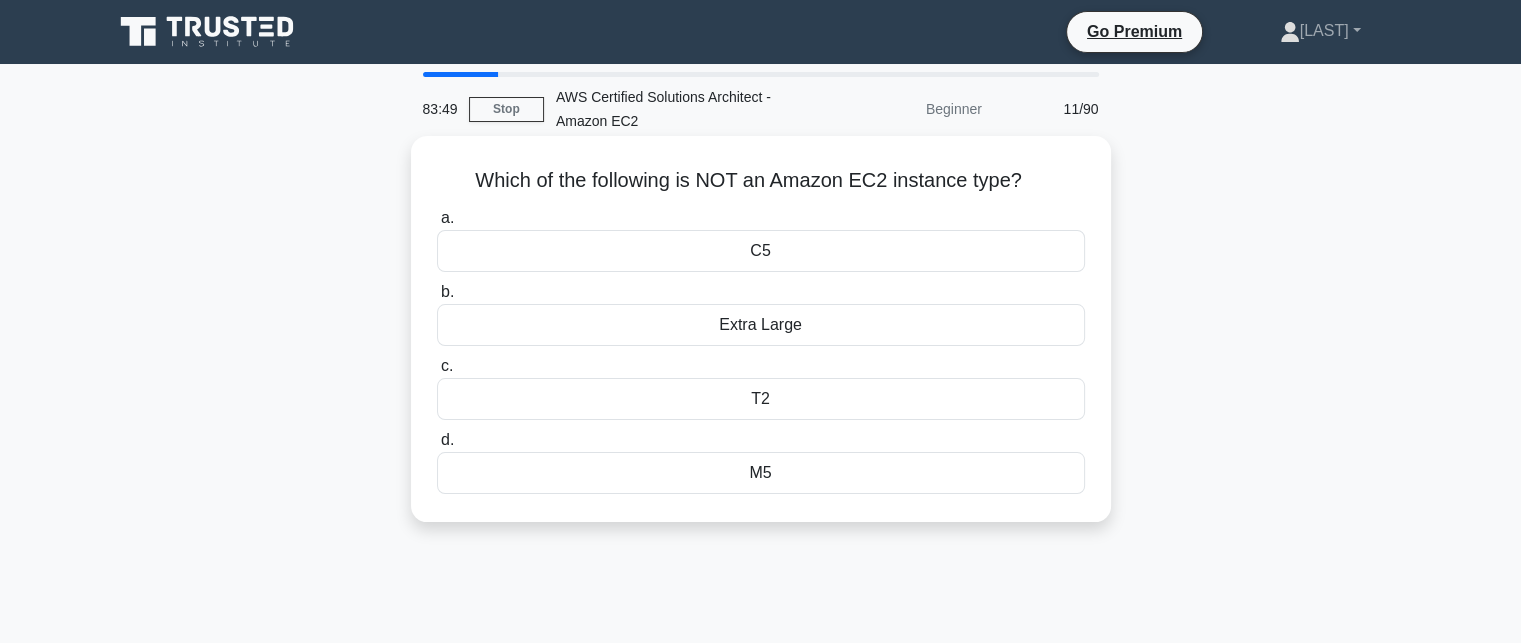 click on "Extra Large" at bounding box center [761, 325] 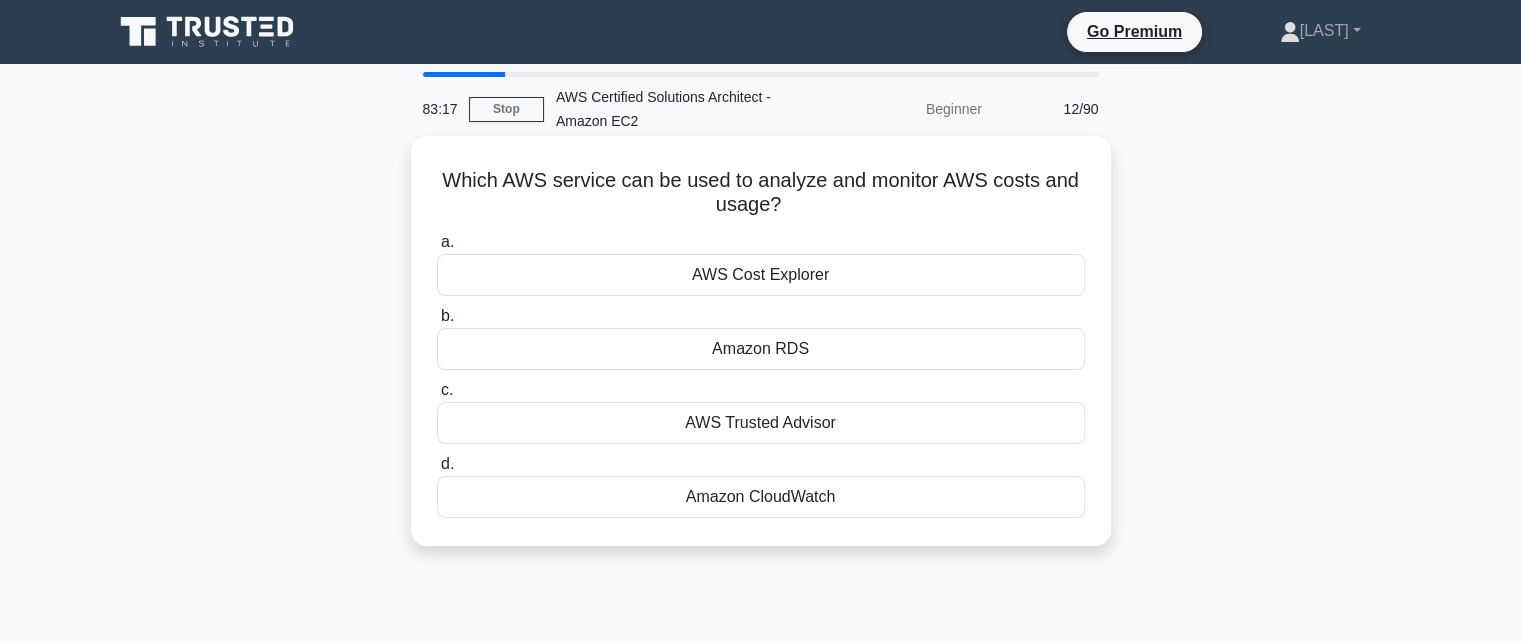 click on "AWS Cost Explorer" at bounding box center [761, 275] 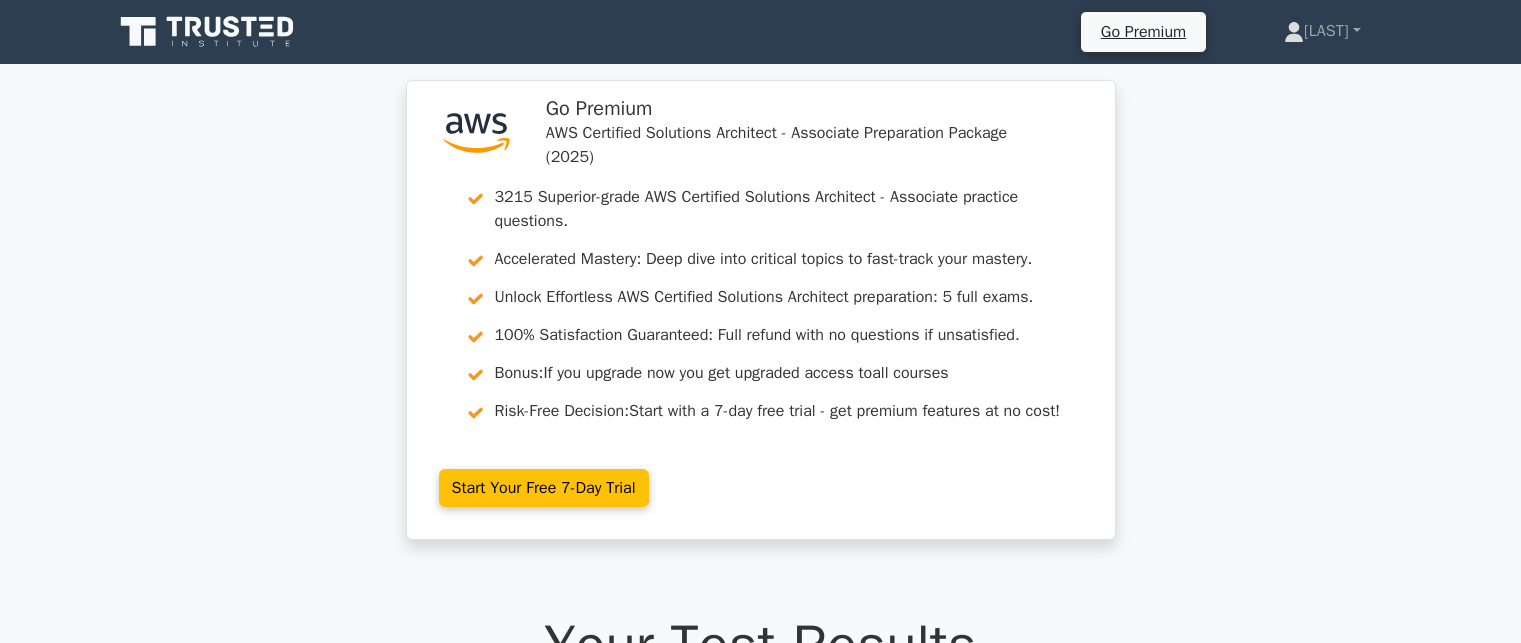 scroll, scrollTop: 0, scrollLeft: 0, axis: both 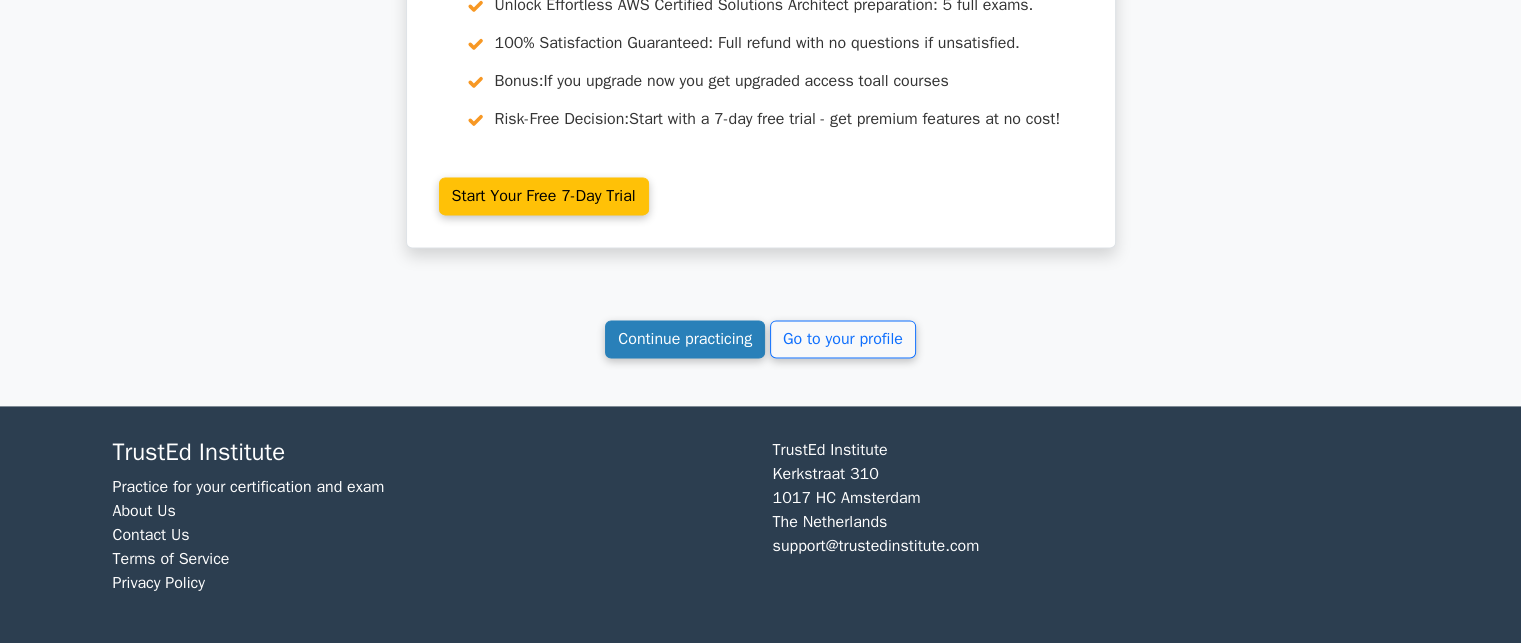 click on "Continue practicing" at bounding box center [685, 339] 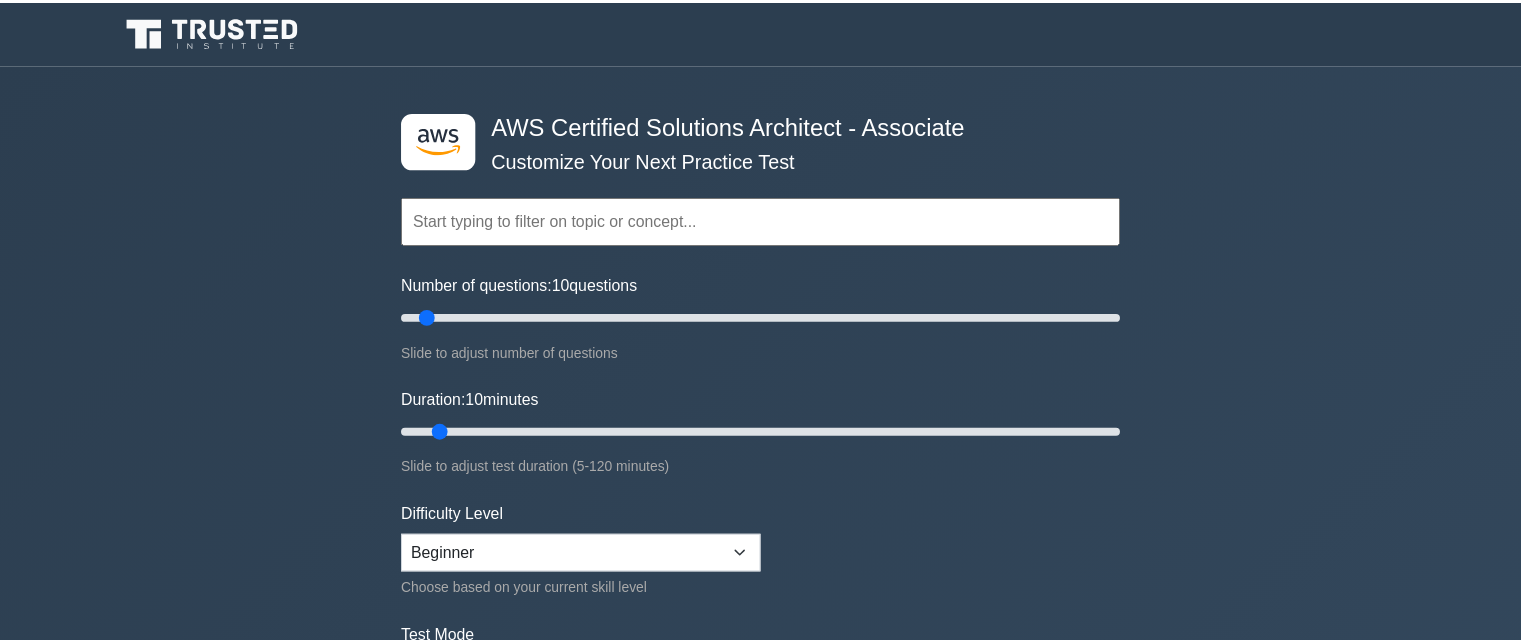 scroll, scrollTop: 0, scrollLeft: 0, axis: both 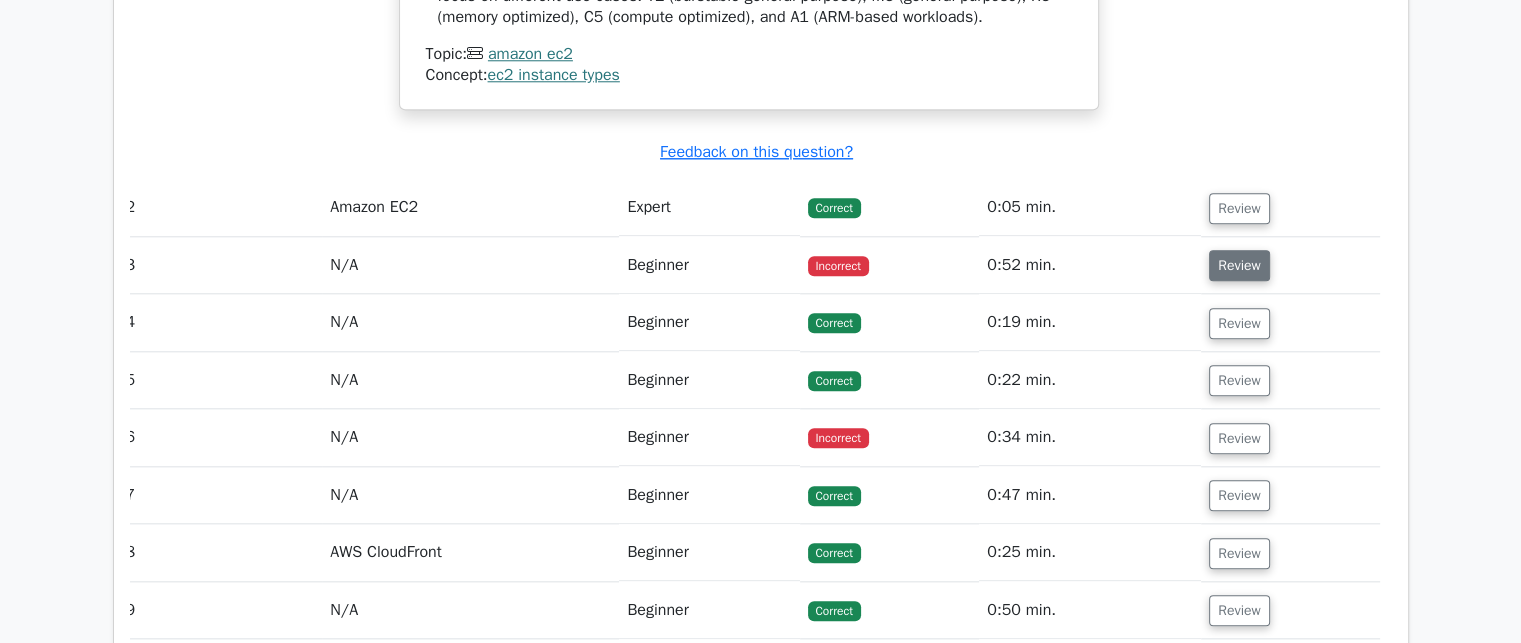 click on "Review" at bounding box center [1239, 265] 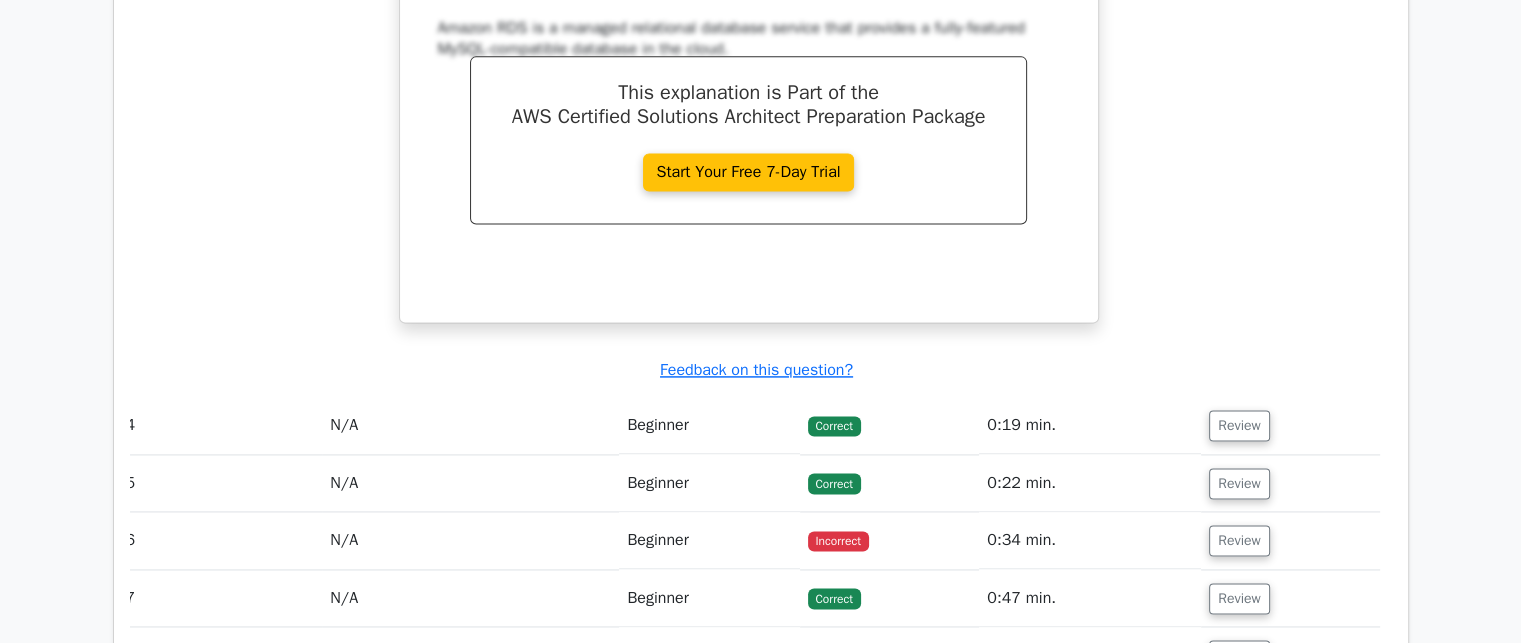 scroll, scrollTop: 2758, scrollLeft: 0, axis: vertical 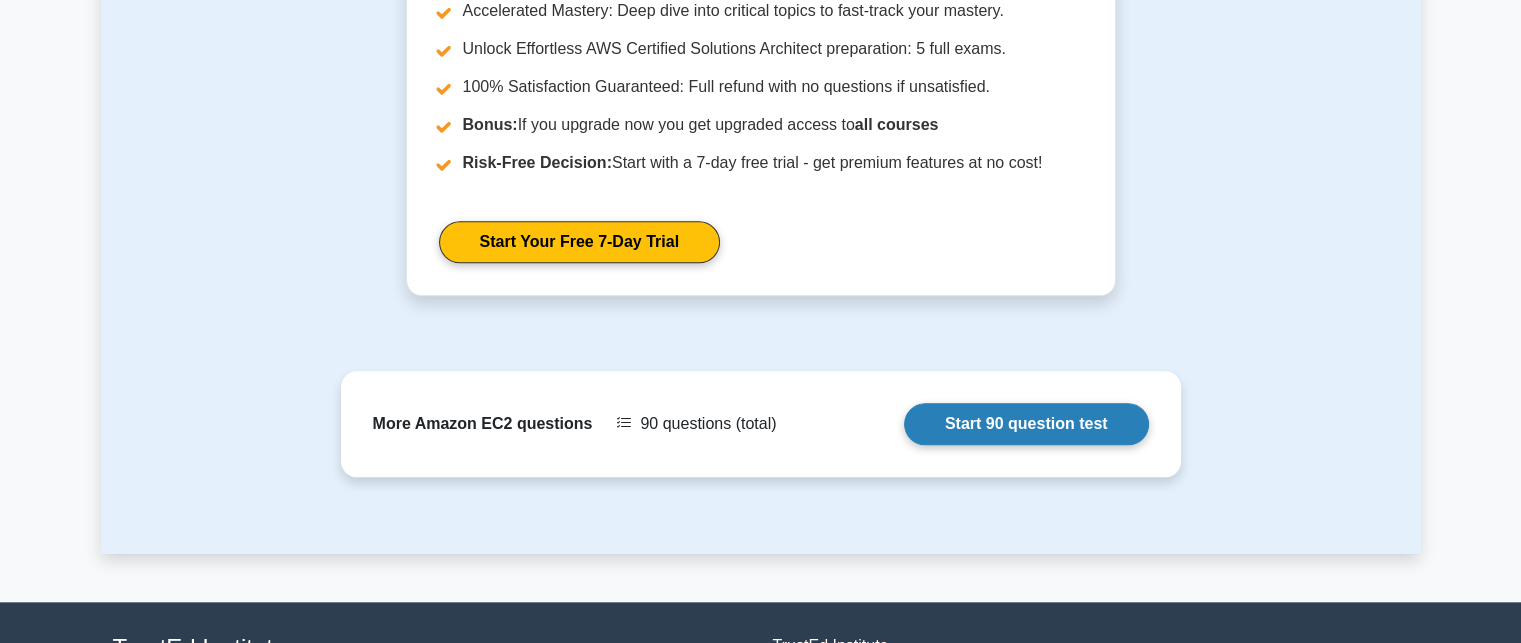 click on "Start 90 question test" at bounding box center (1026, 424) 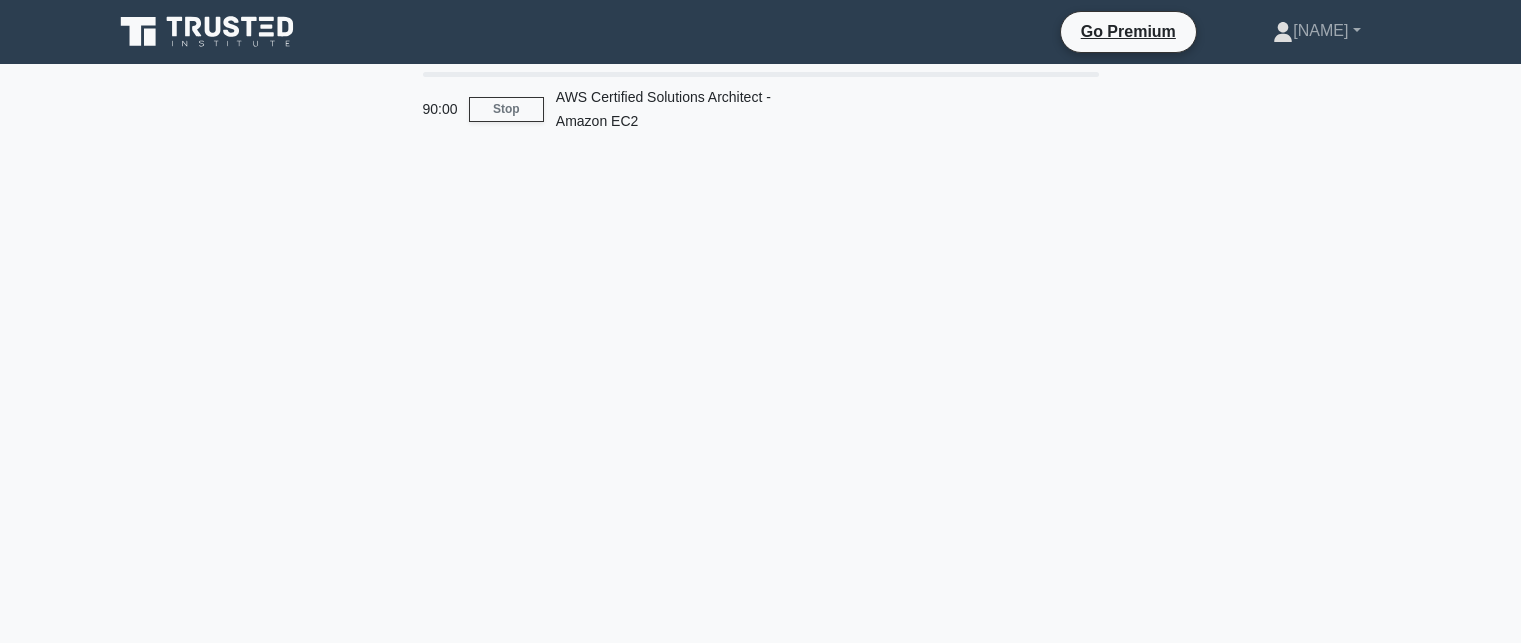 scroll, scrollTop: 0, scrollLeft: 0, axis: both 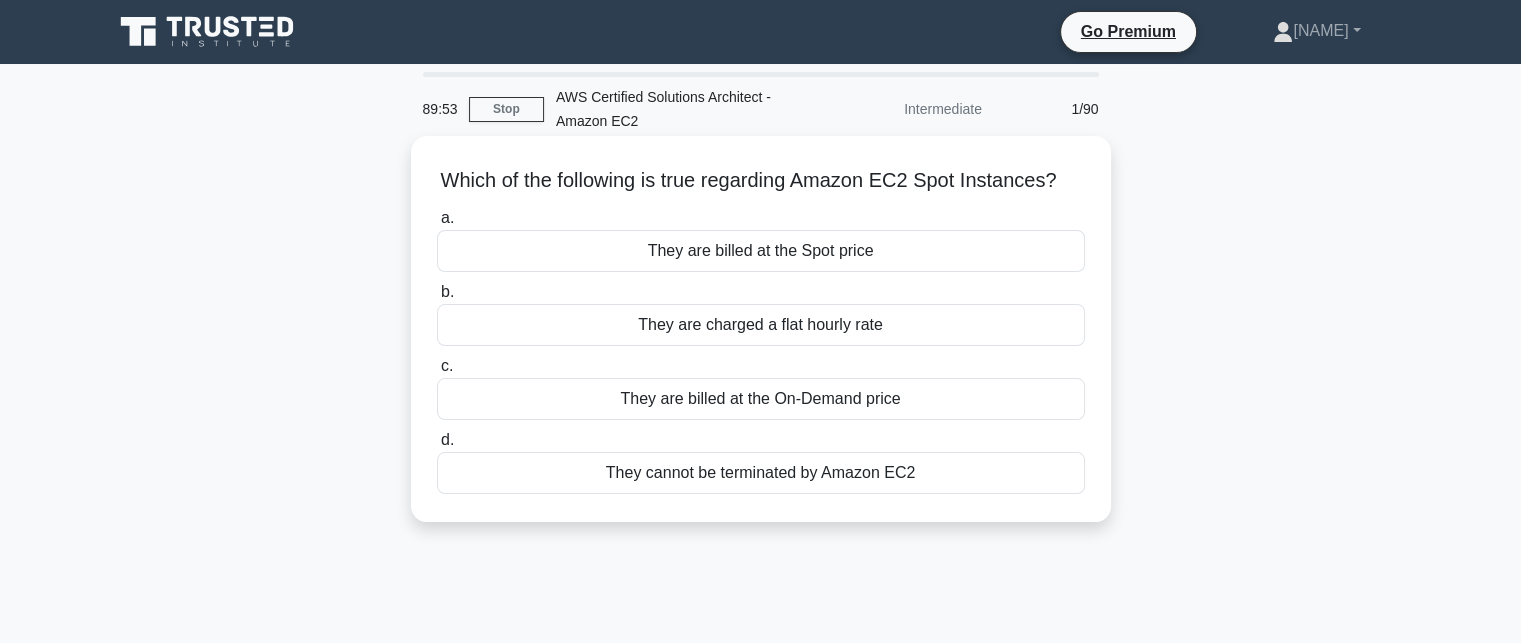 click on "They are billed at the On-Demand price" at bounding box center (761, 399) 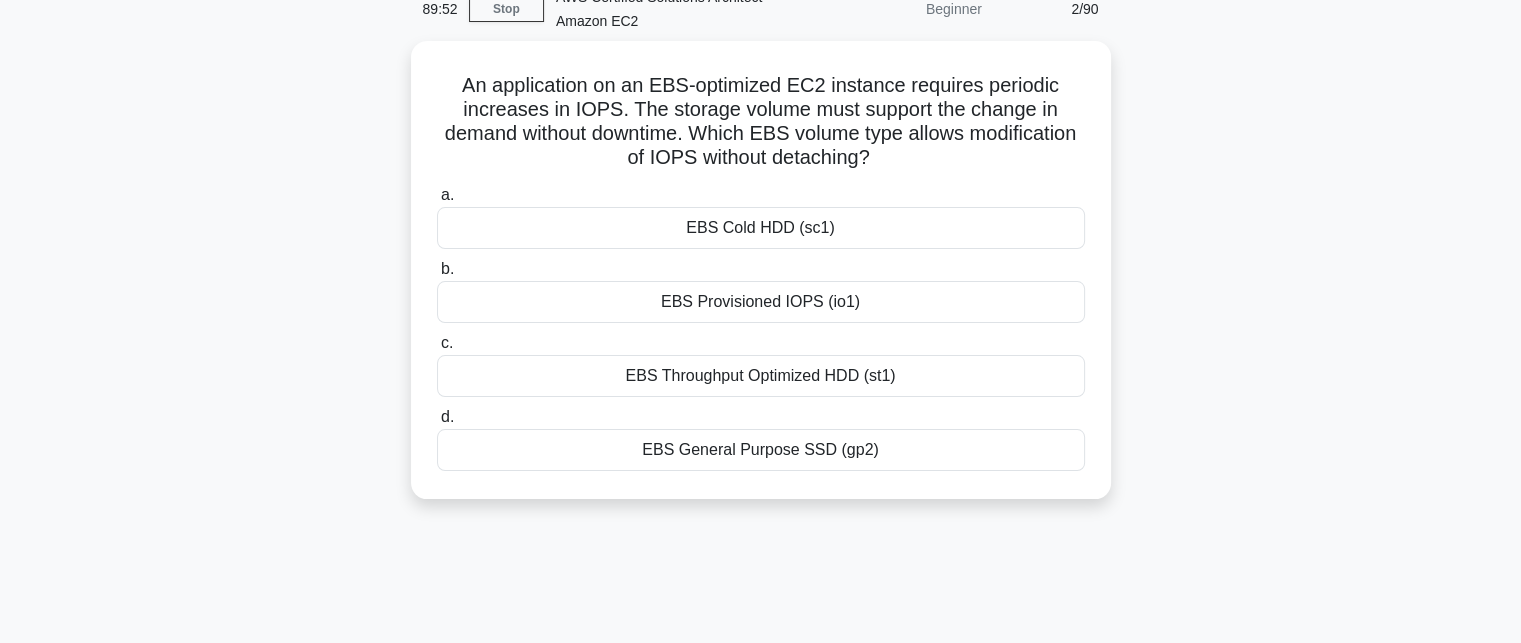 scroll, scrollTop: 122, scrollLeft: 0, axis: vertical 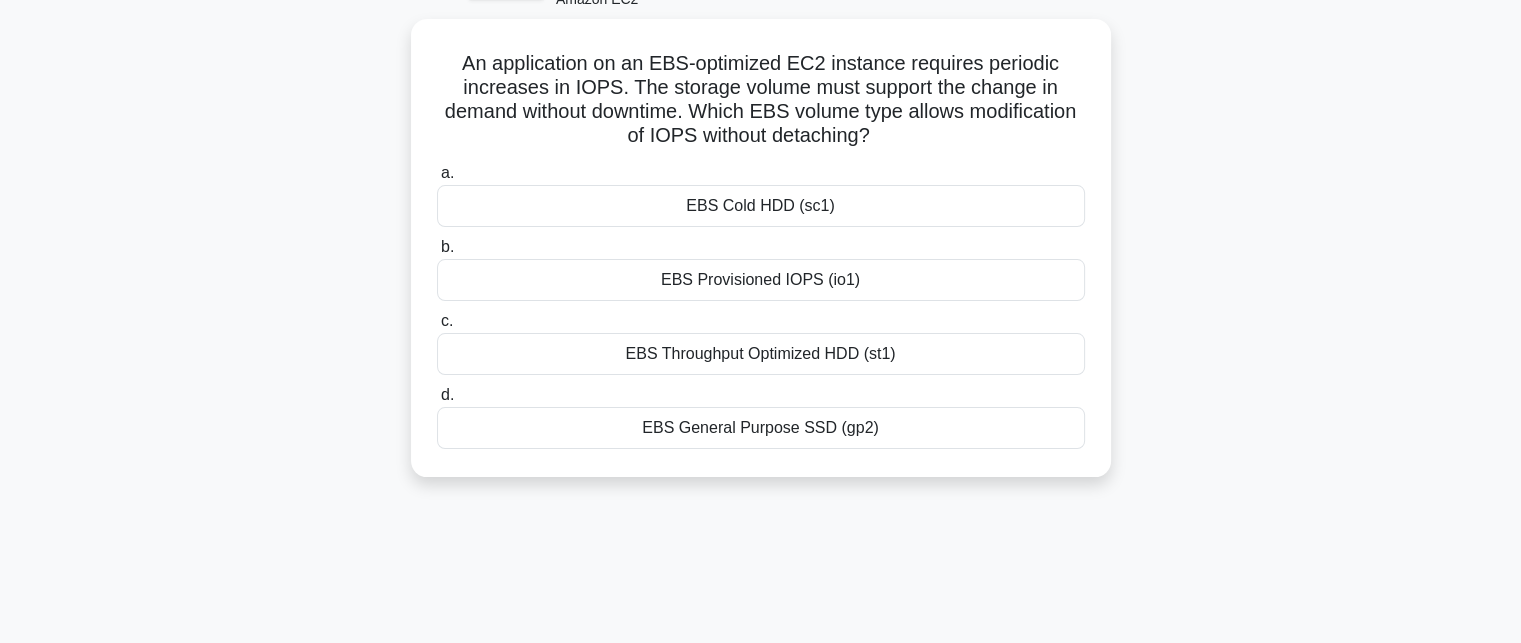 click on "EBS General Purpose SSD (gp2)" at bounding box center [761, 428] 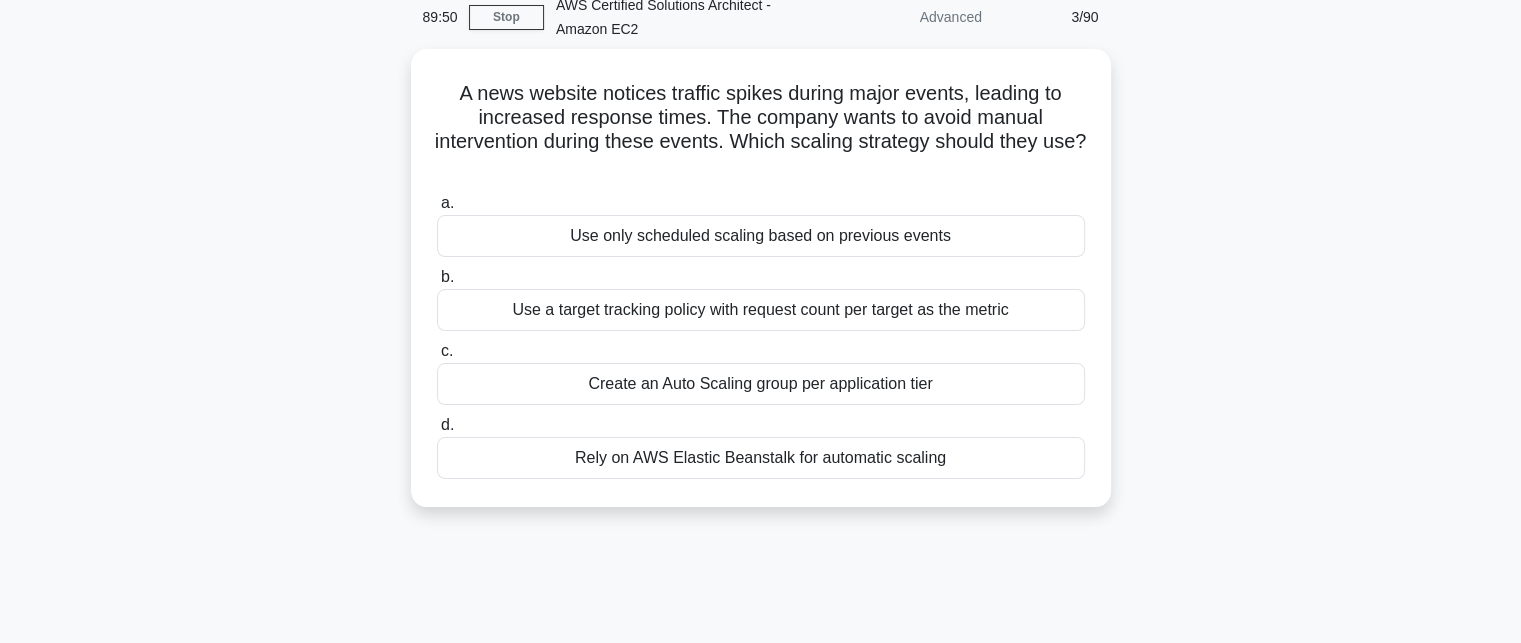 scroll, scrollTop: 0, scrollLeft: 0, axis: both 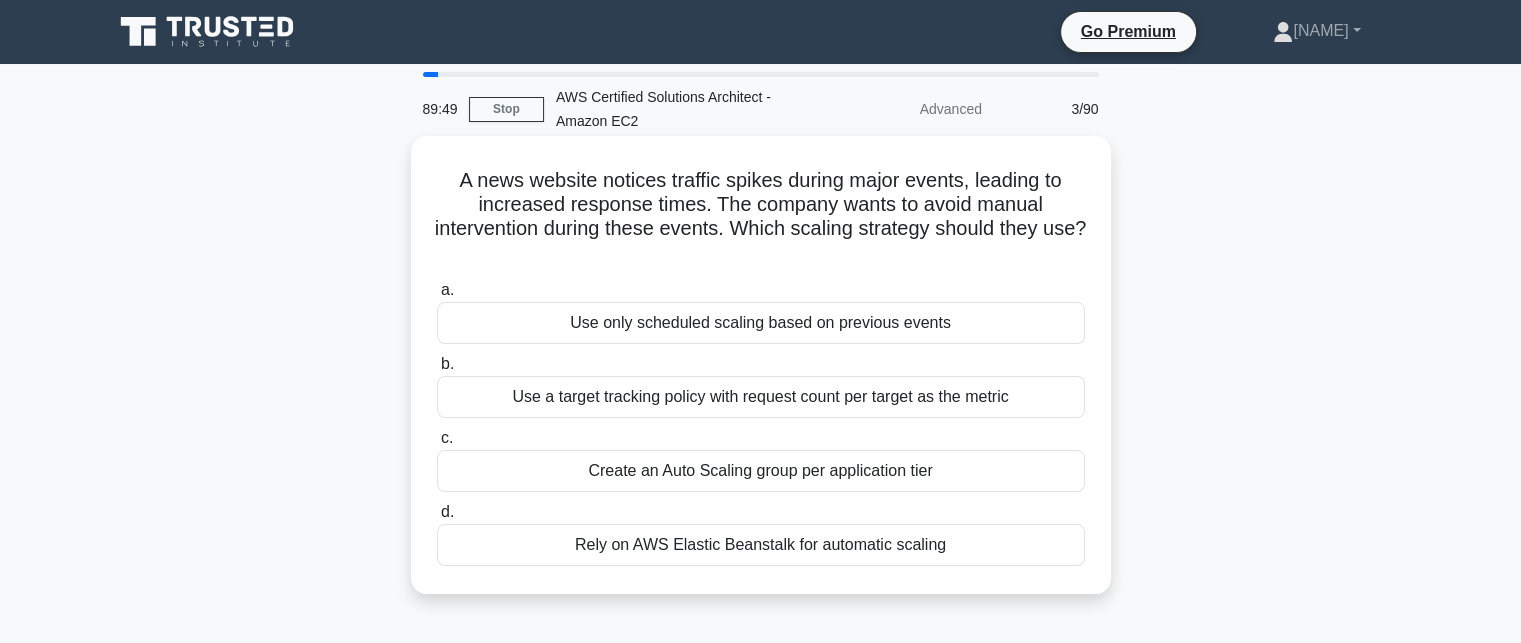 click on "Create an Auto Scaling group per application tier" at bounding box center (761, 471) 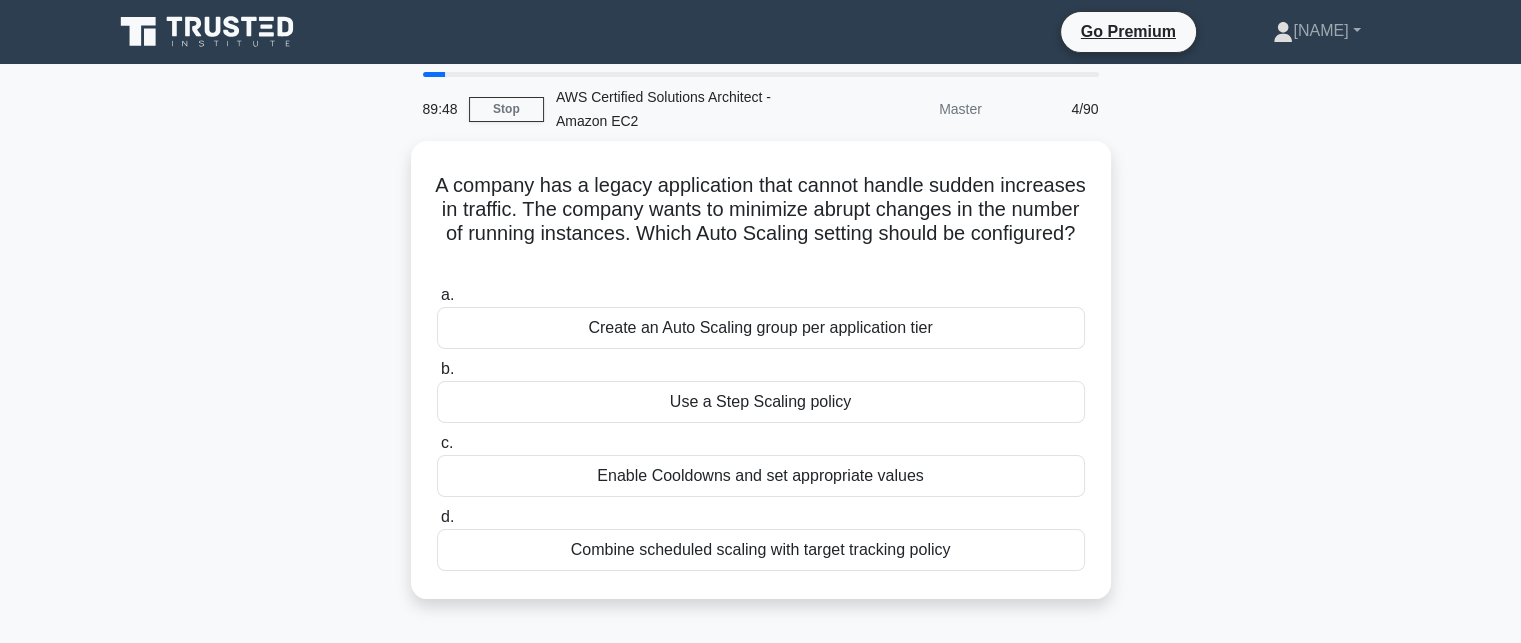 click on "Enable Cooldowns and set appropriate values" at bounding box center [761, 476] 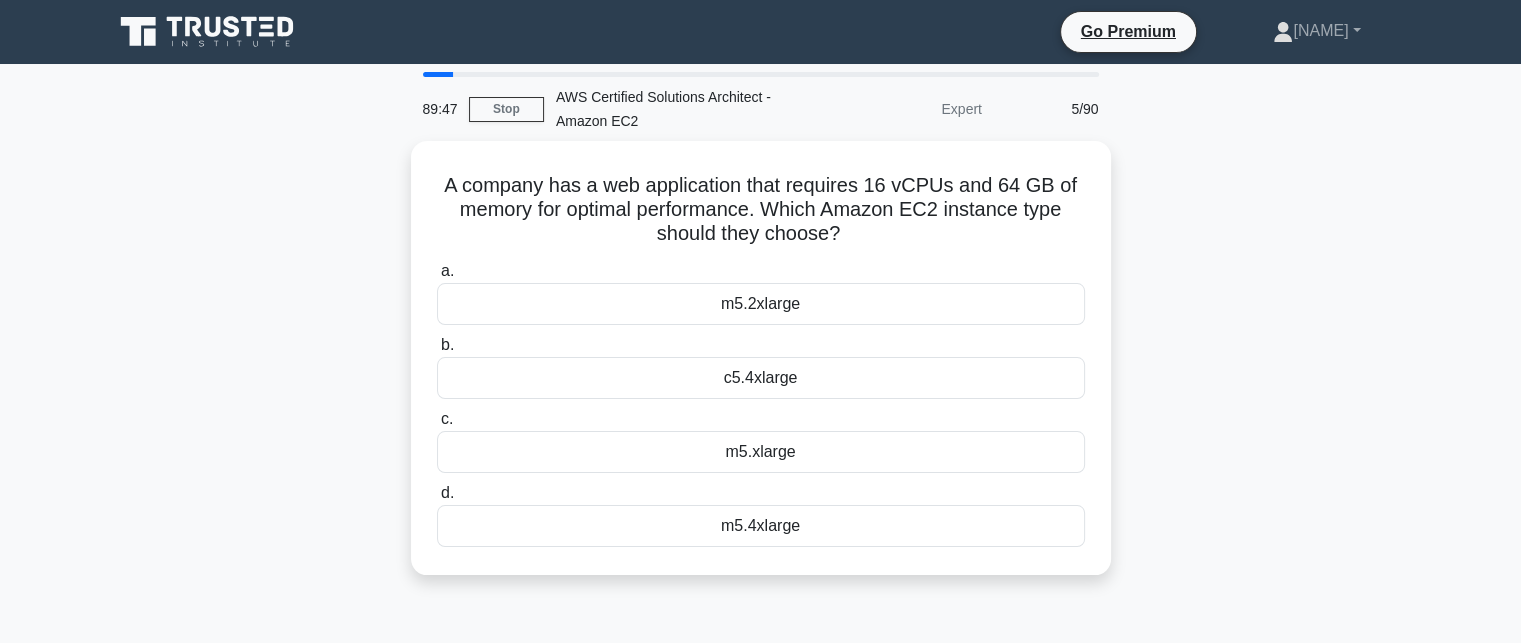 click on "a.
m5.2xlarge
b.
c5.4xlarge
c. d." at bounding box center [761, 403] 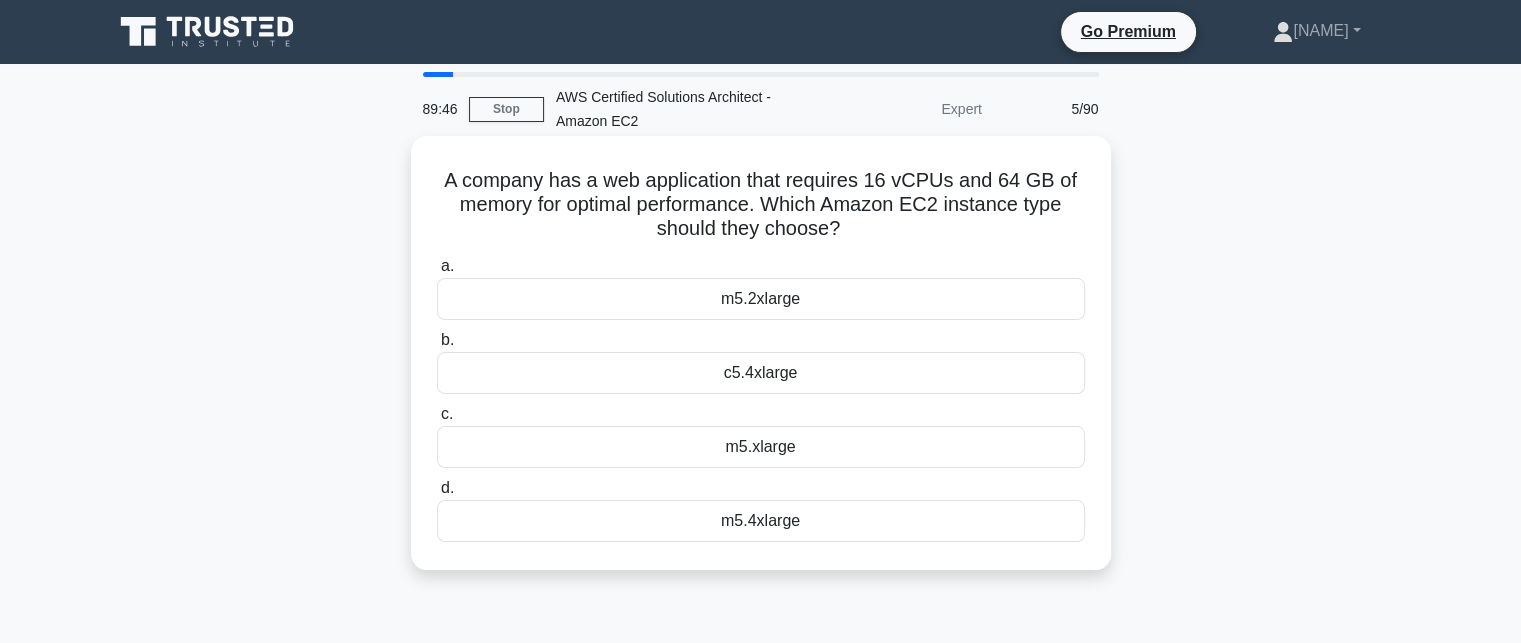 click on "m5.xlarge" at bounding box center (761, 447) 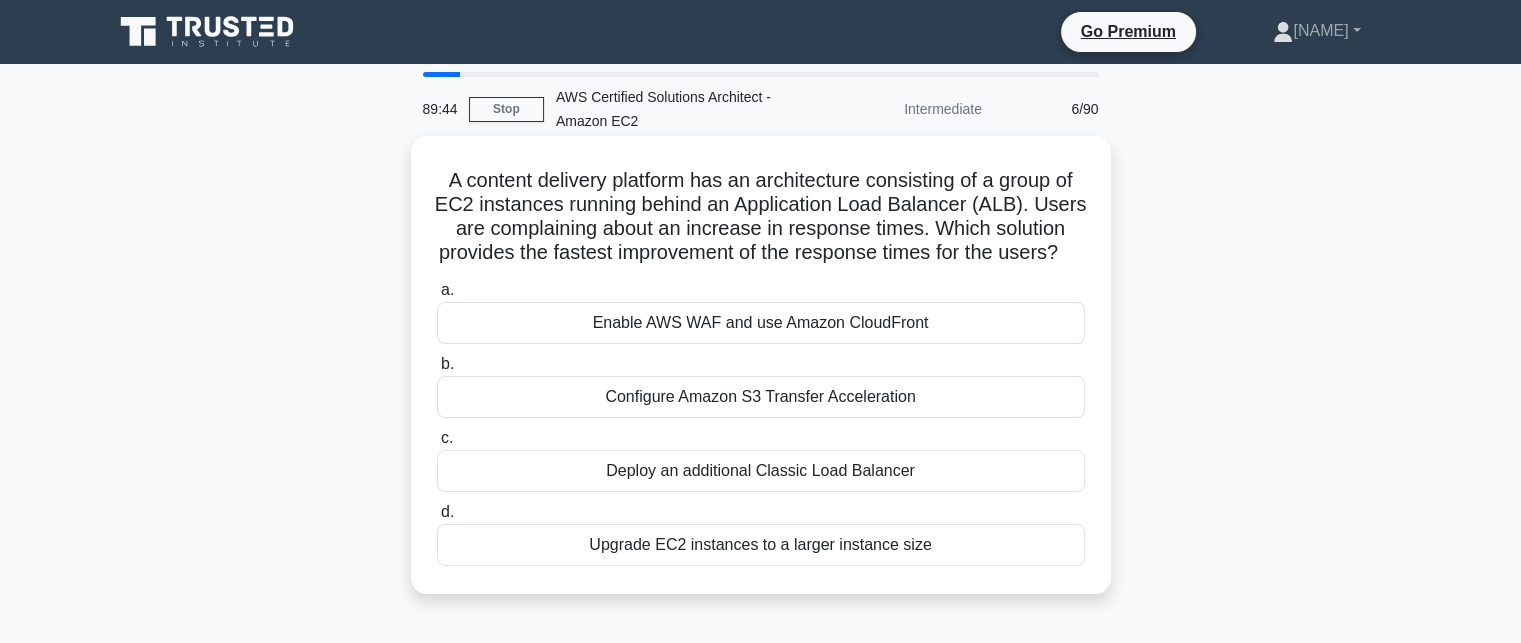 click on "Deploy an additional Classic Load Balancer" at bounding box center (761, 471) 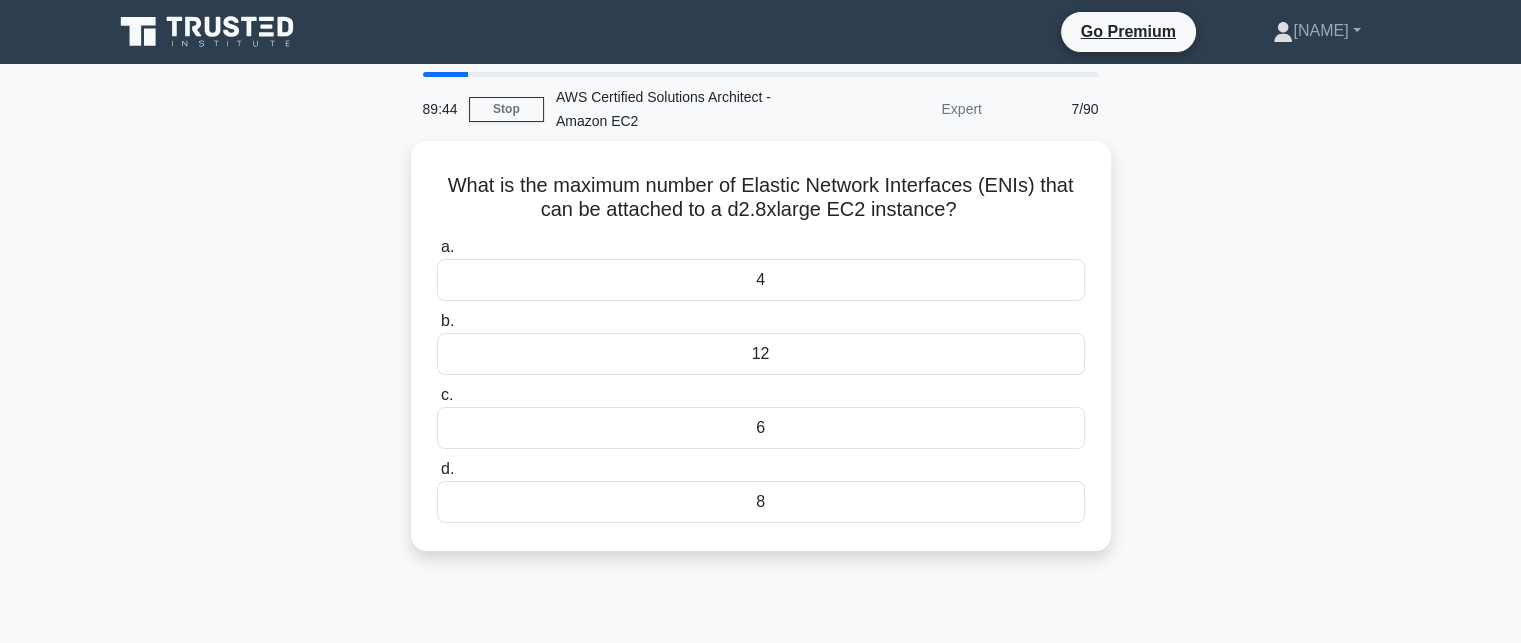 click on "8" at bounding box center [761, 502] 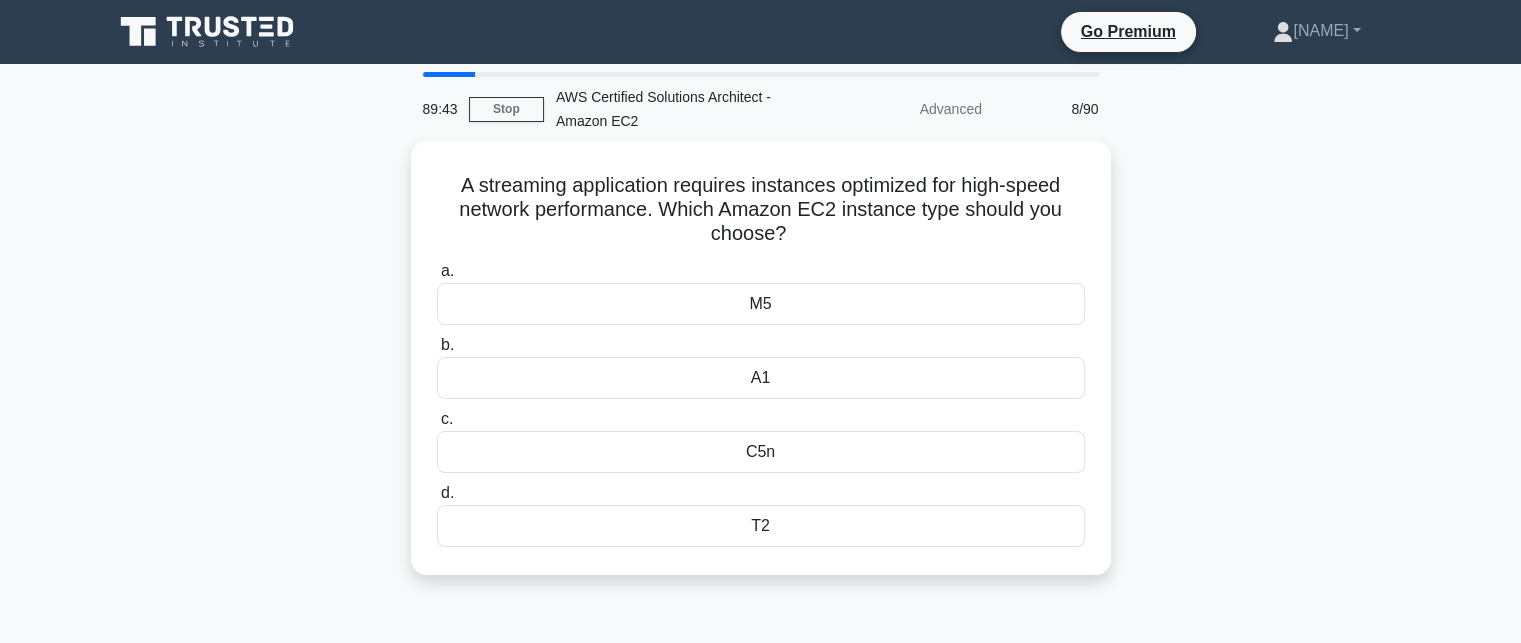 click on "d.
T2" at bounding box center [761, 514] 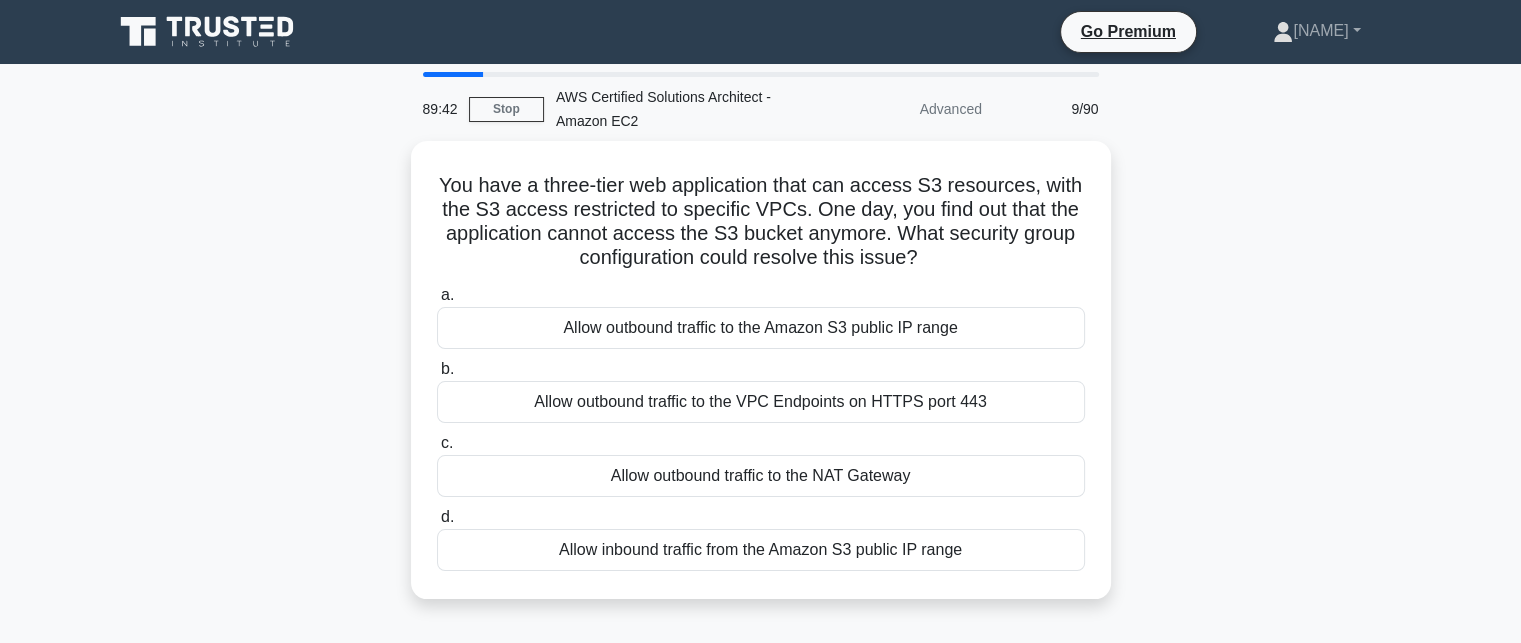 click on "Allow outbound traffic to the NAT Gateway" at bounding box center [761, 476] 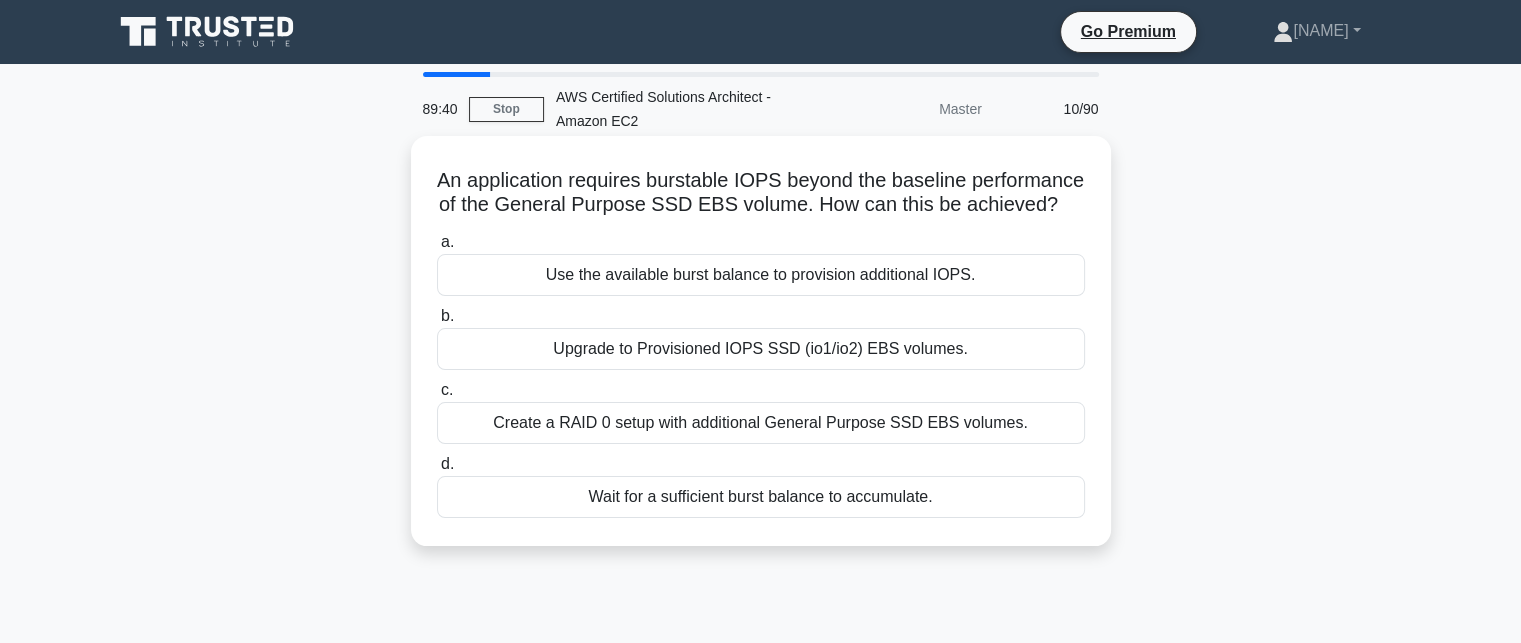 click on "Create a RAID 0 setup with additional General Purpose SSD EBS volumes." at bounding box center [761, 423] 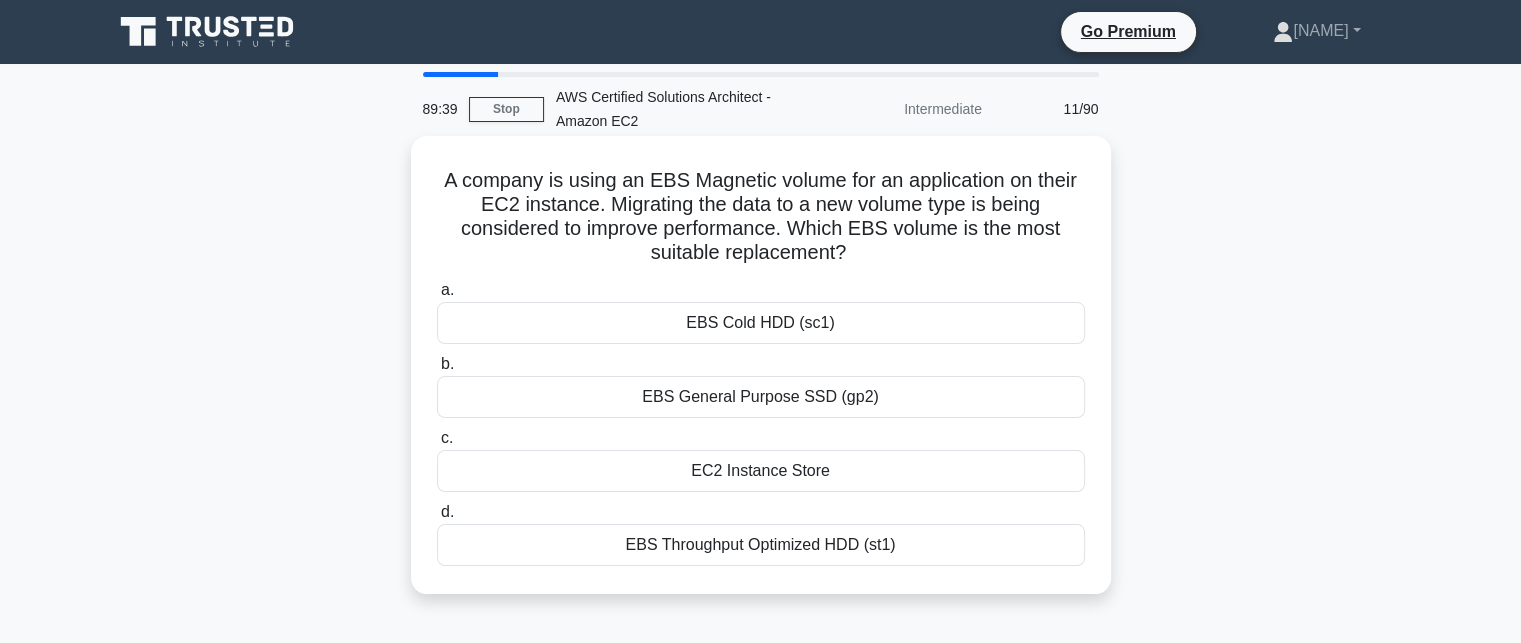 click on "EC2 Instance Store" at bounding box center [761, 471] 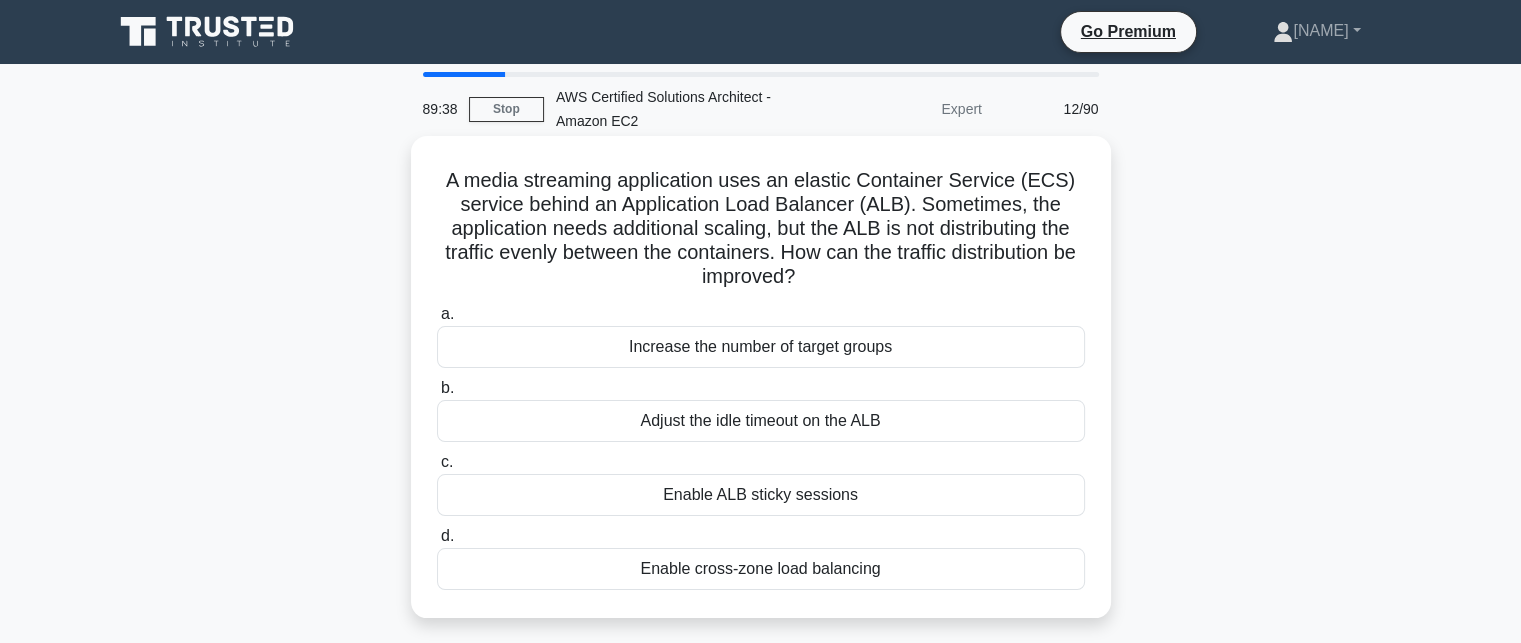 click on "Enable ALB sticky sessions" at bounding box center (761, 495) 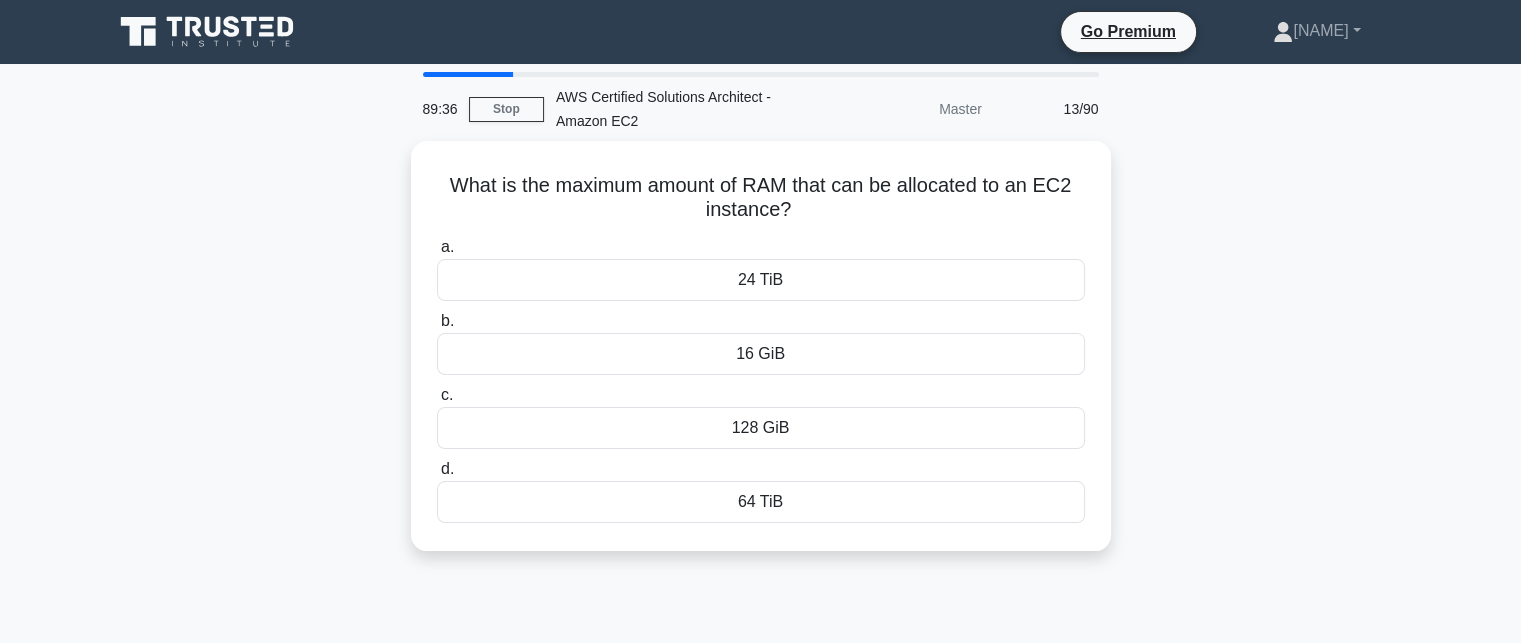 click on "64 TiB" at bounding box center (761, 502) 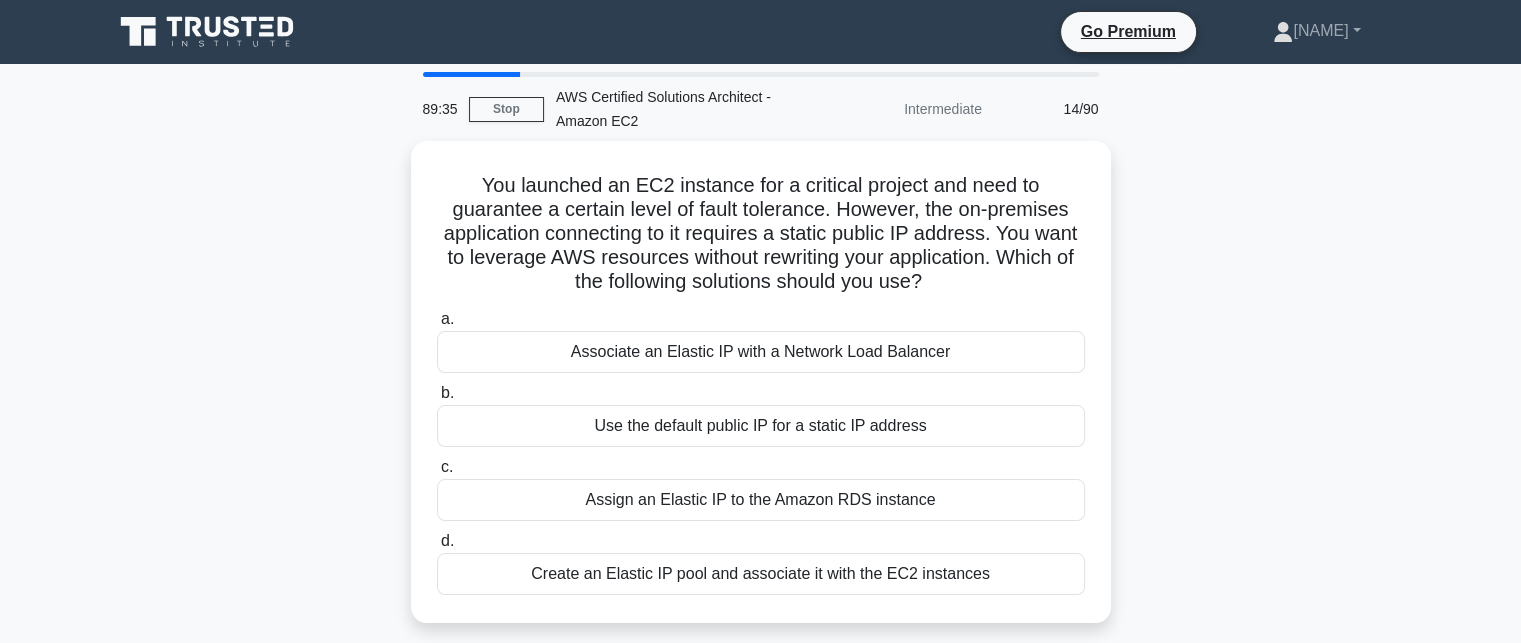 click on "Assign an Elastic IP to the Amazon RDS instance" at bounding box center [761, 500] 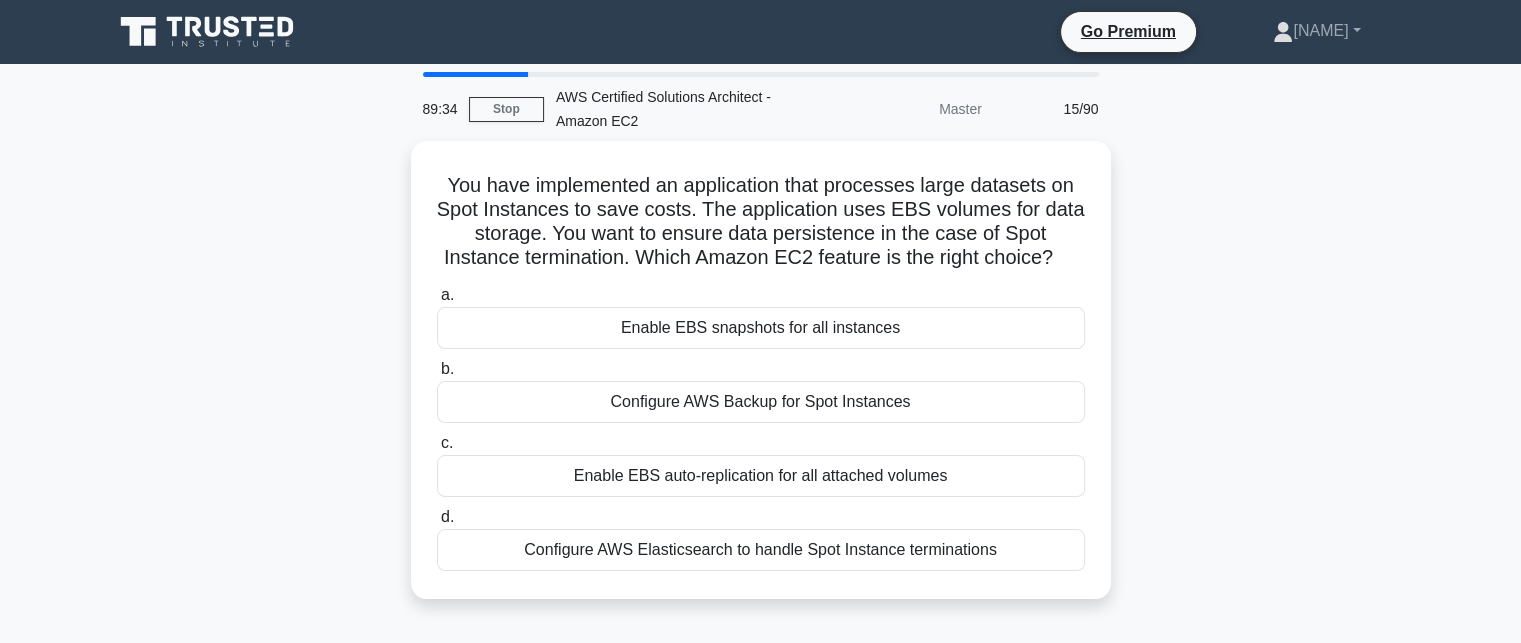 click on "Enable EBS auto-replication for all attached volumes" at bounding box center (761, 476) 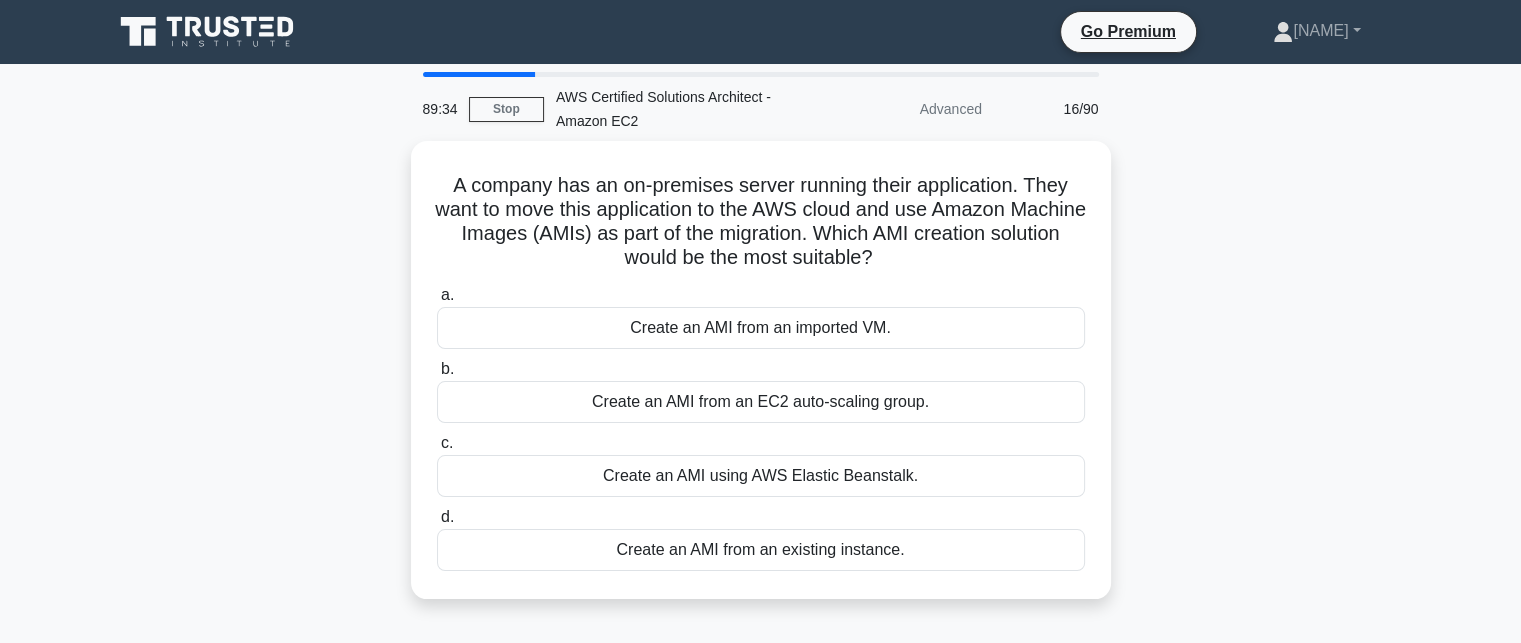 click on "Create an AMI using AWS Elastic Beanstalk." at bounding box center (761, 476) 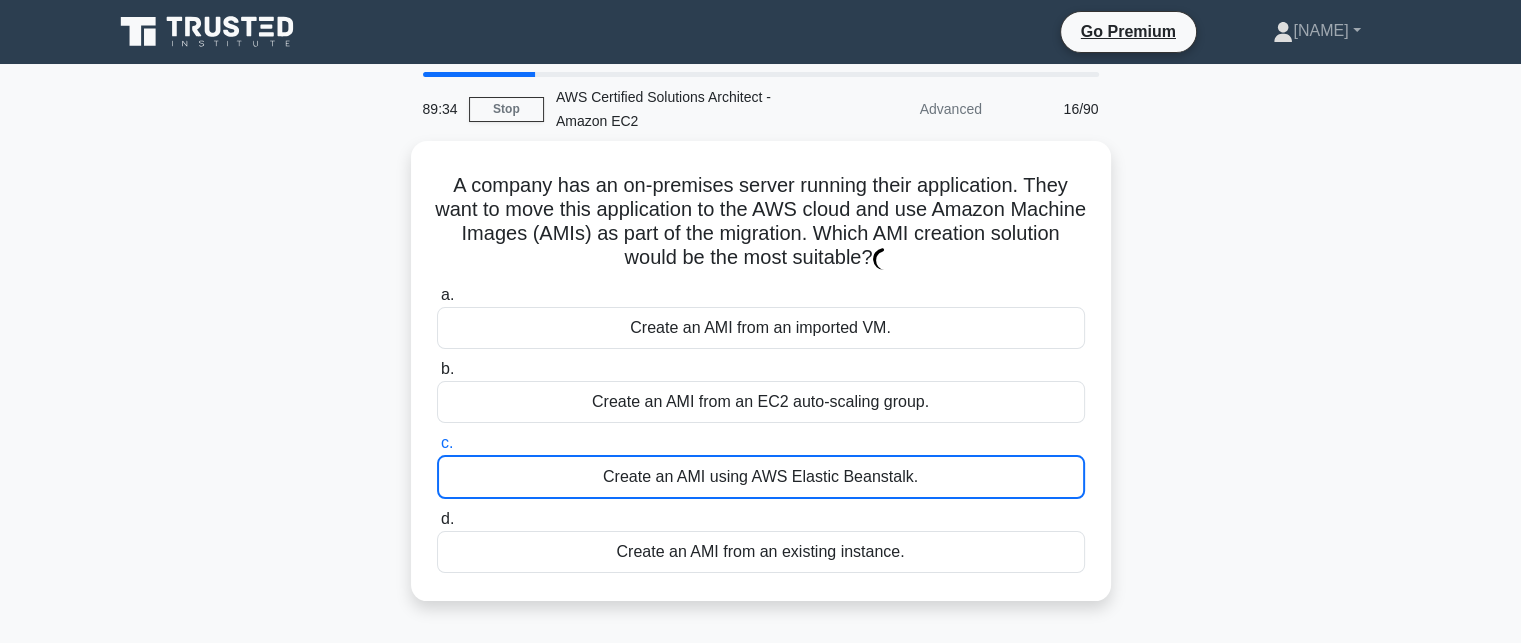 click on "Create an AMI using AWS Elastic Beanstalk." at bounding box center (761, 477) 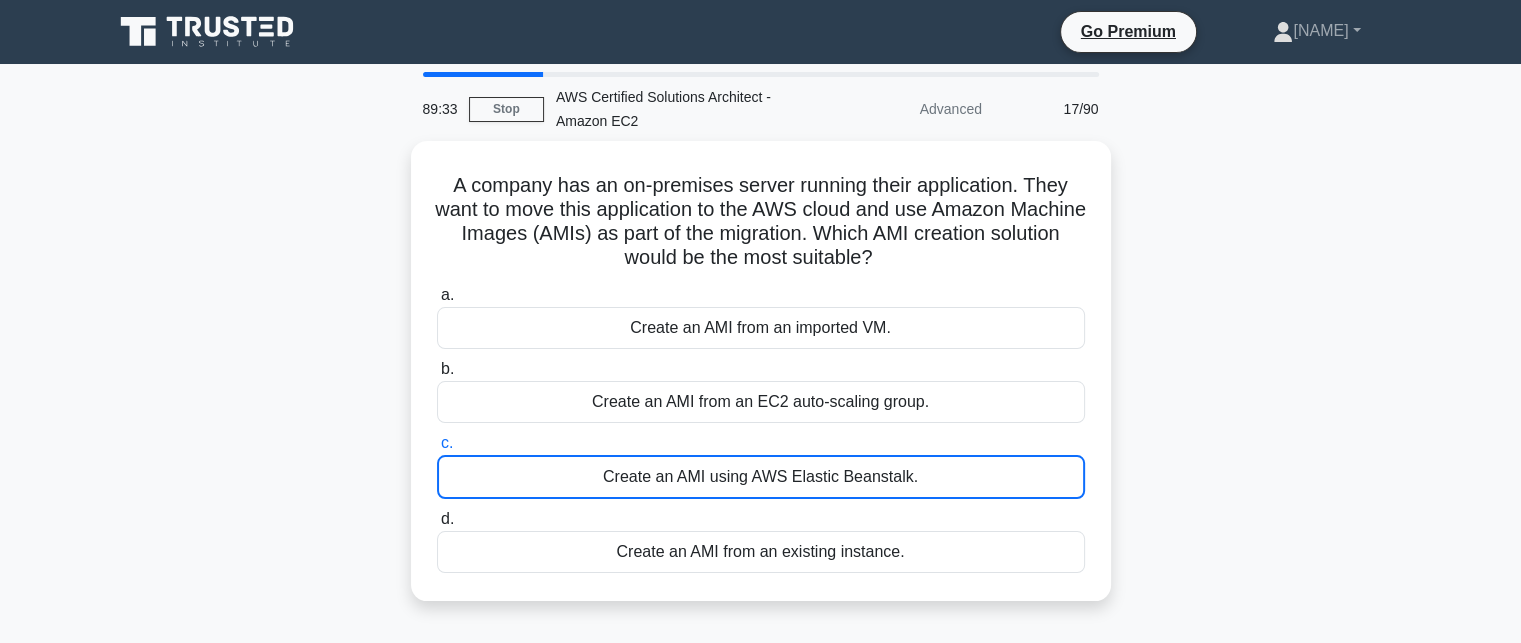 click on "Create an AMI using AWS Elastic Beanstalk." at bounding box center (761, 477) 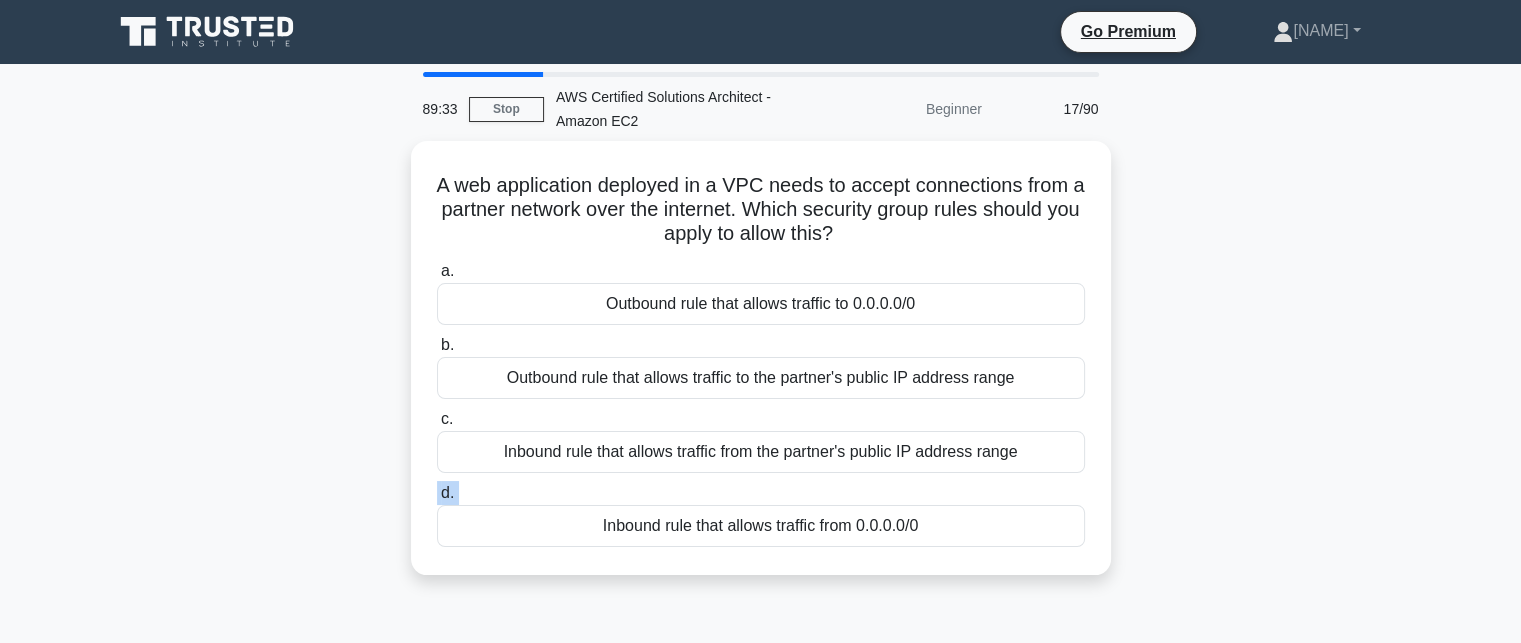 click on "d.
Inbound rule that allows traffic from 0.0.0.0/0" at bounding box center (761, 514) 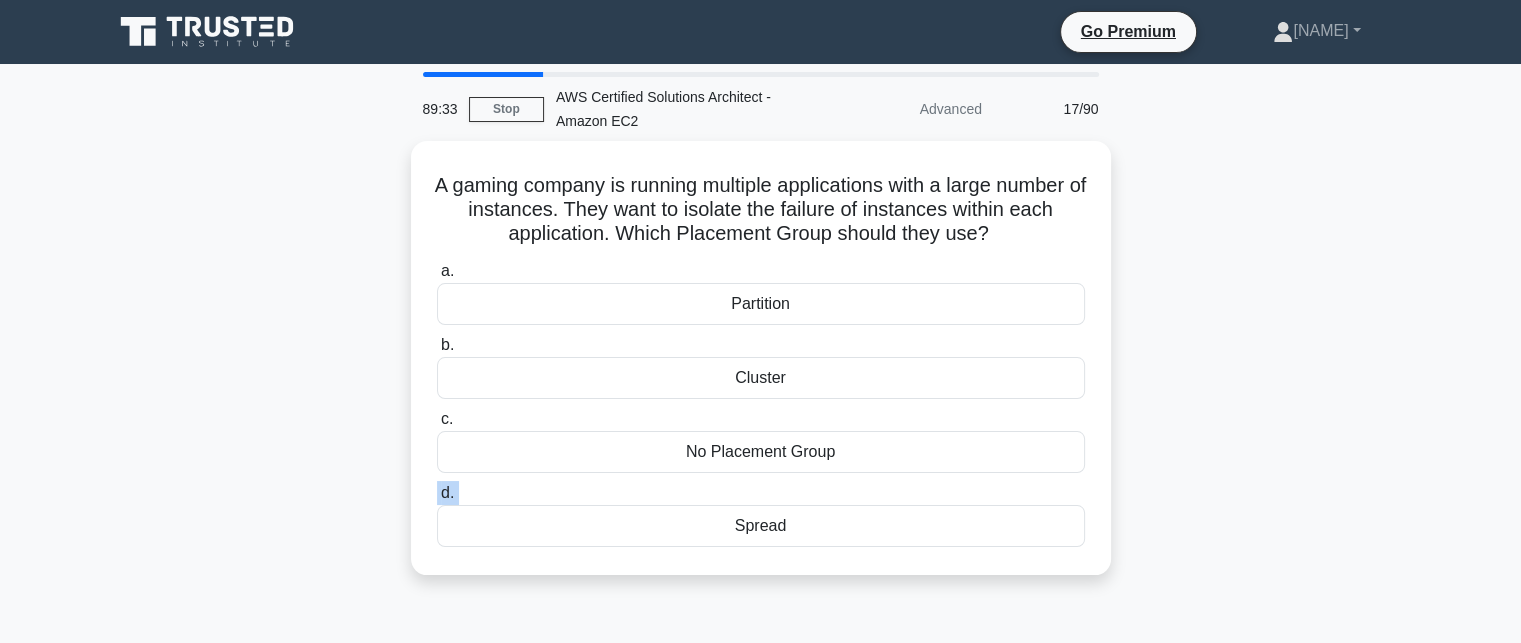 click on "d.
Spread" at bounding box center [761, 514] 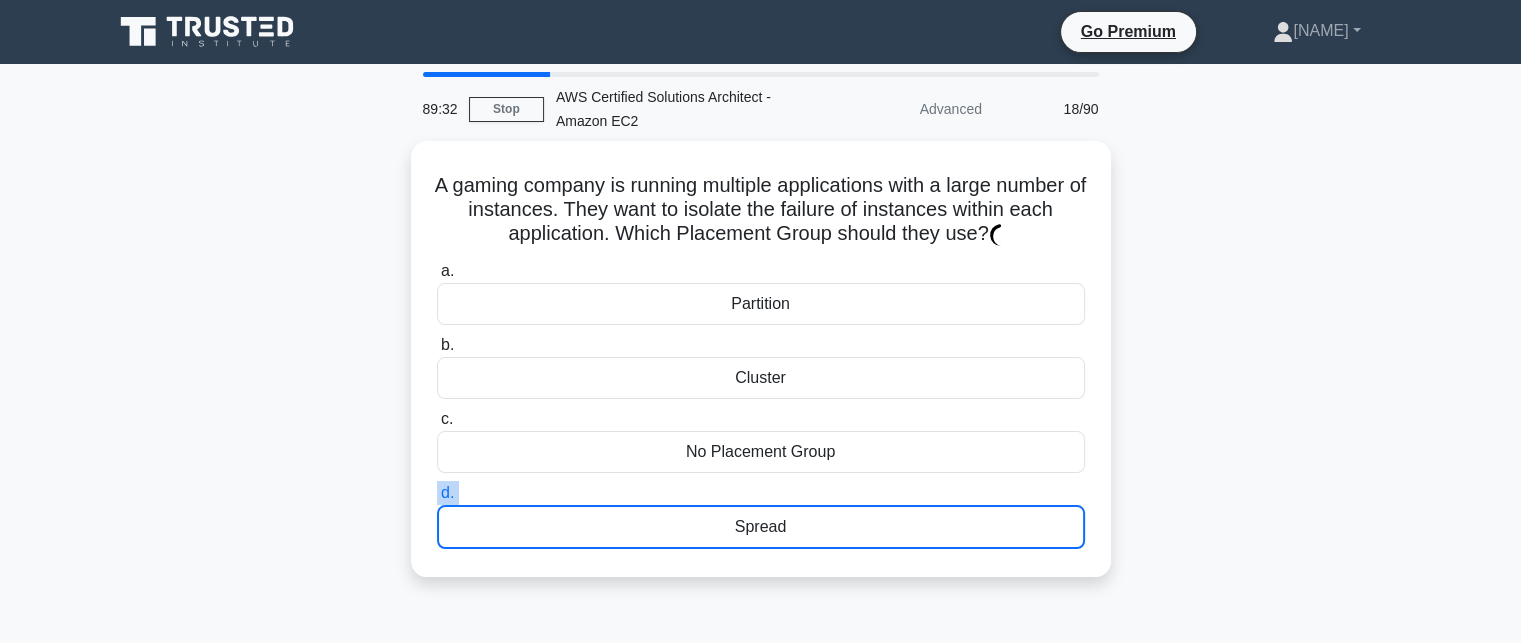 click on "d.
Spread" at bounding box center (761, 515) 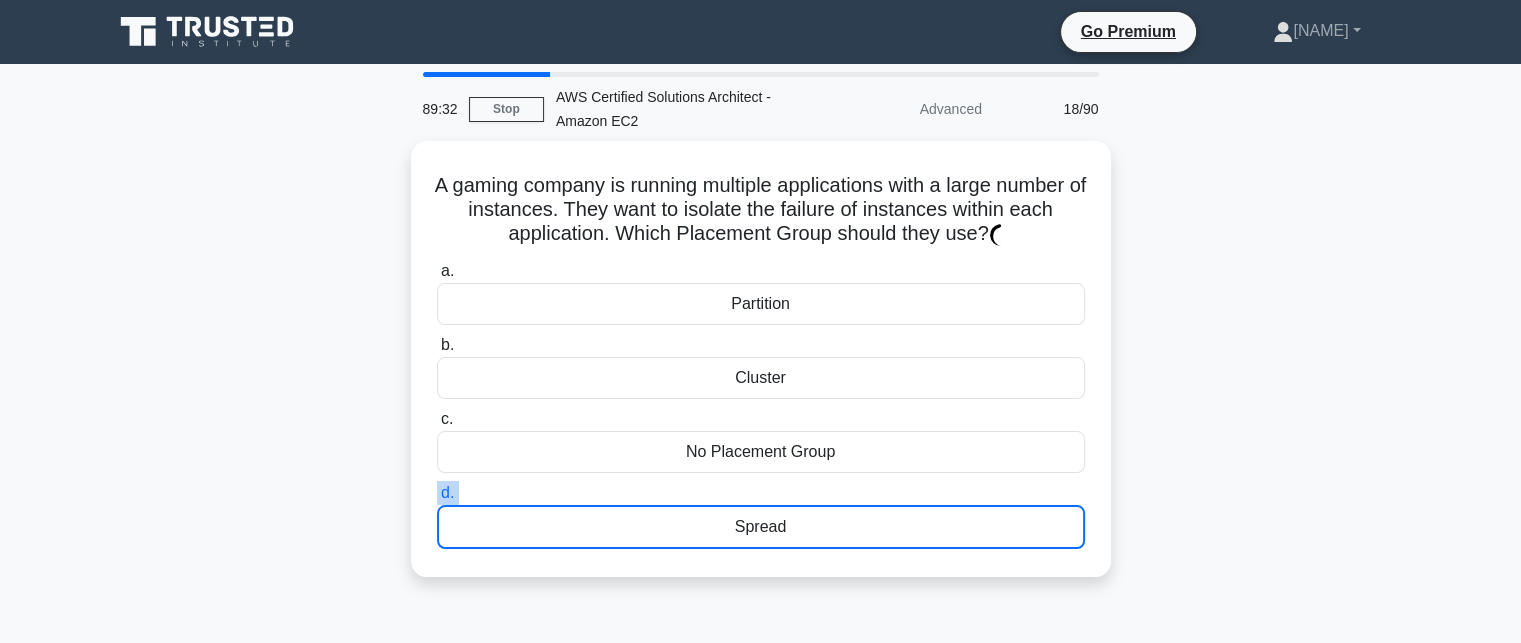 click on "d.
Spread" at bounding box center (437, 493) 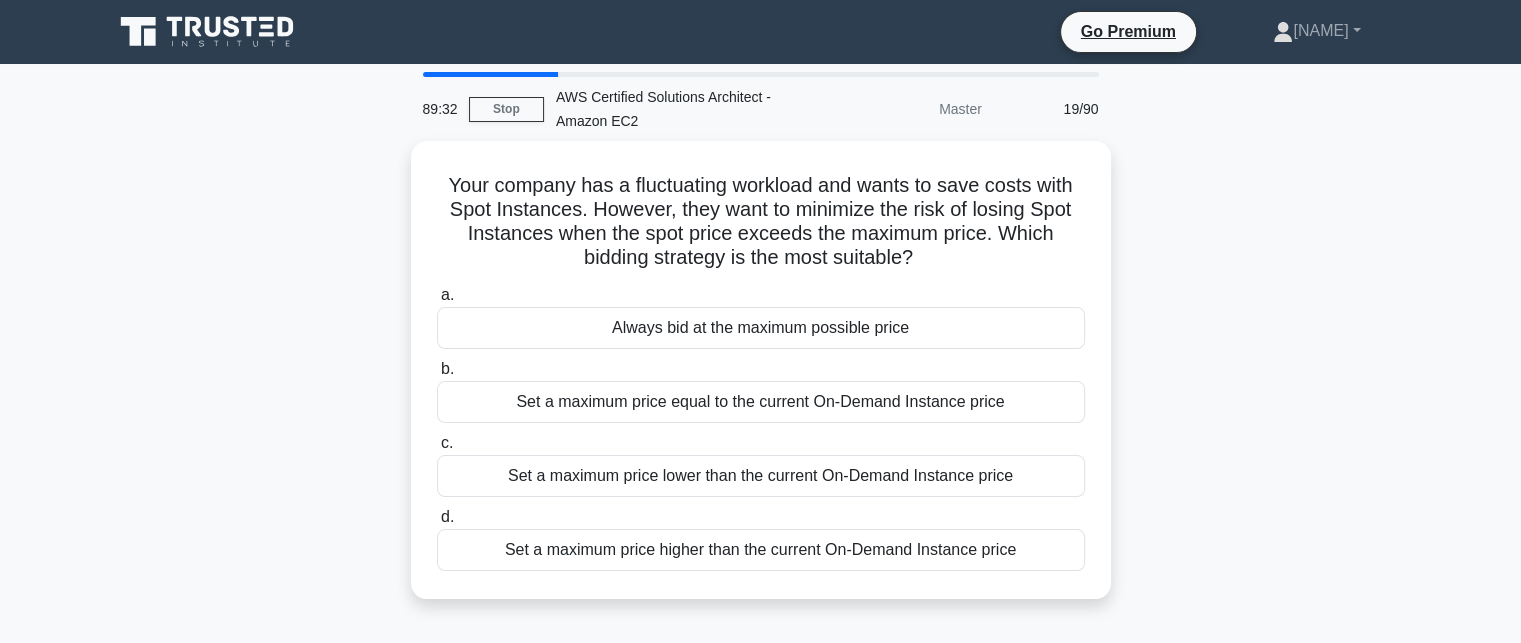 click on "Set a maximum price lower than the current On-Demand Instance price" at bounding box center (761, 476) 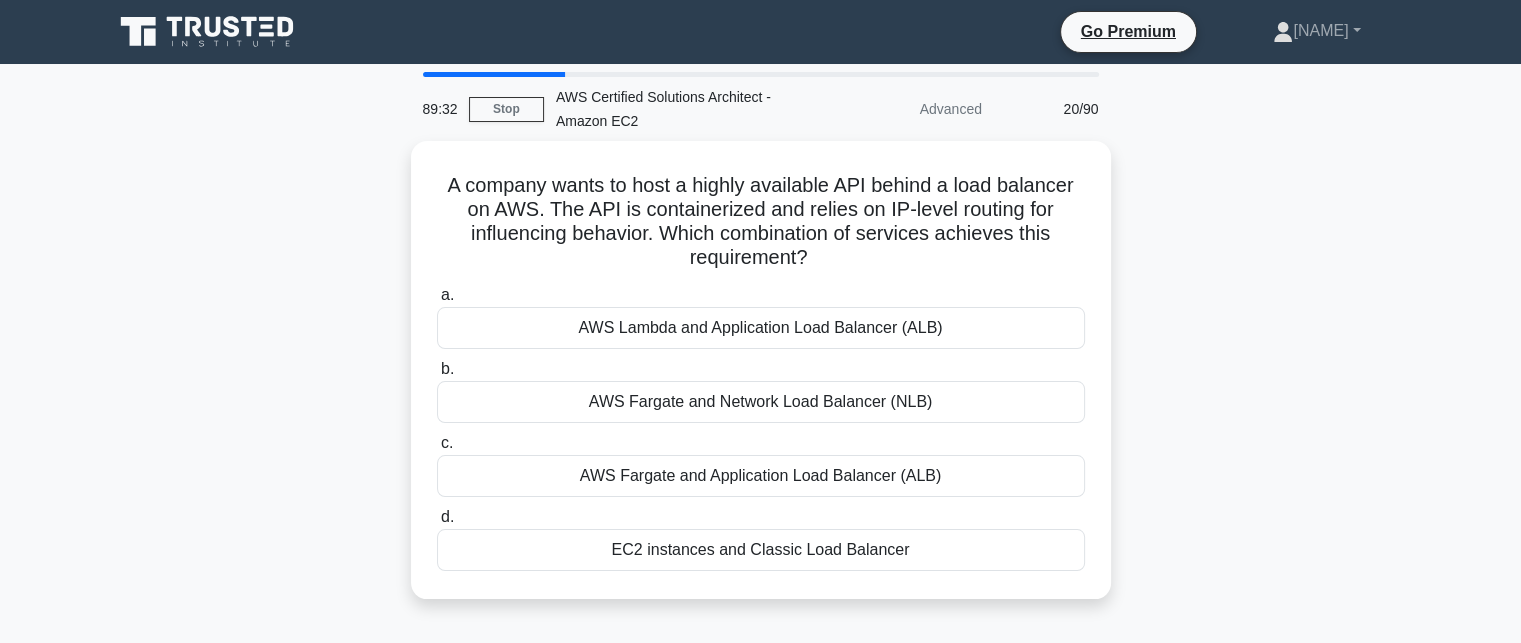 click on "AWS Fargate and Application Load Balancer (ALB)" at bounding box center (761, 476) 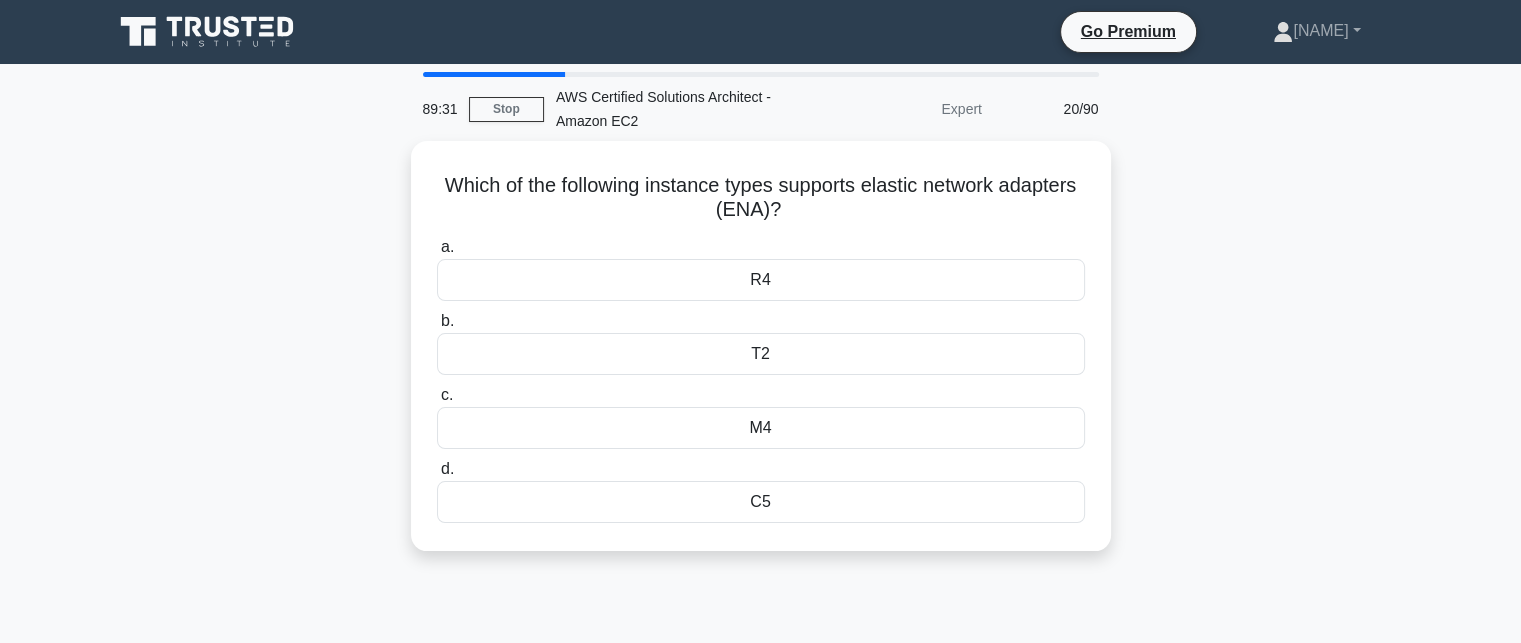 click on "C5" at bounding box center [761, 502] 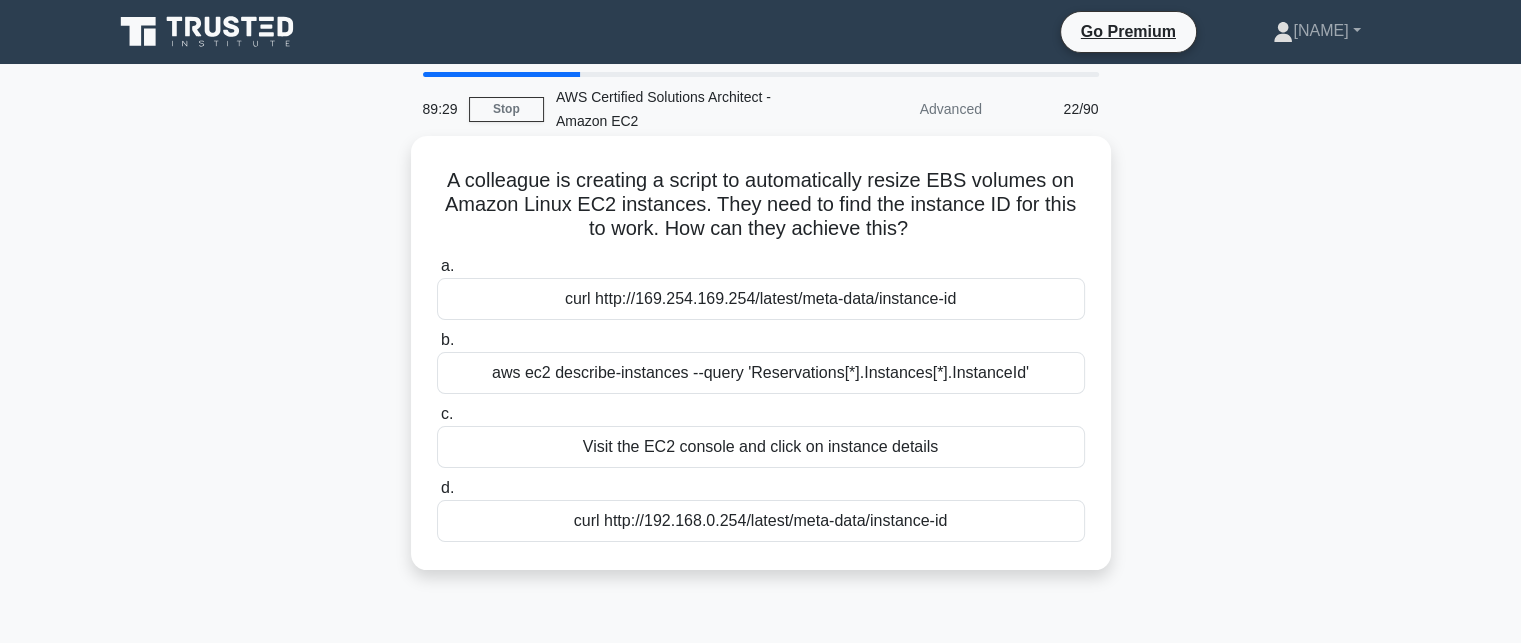 click on "curl http://192.168.0.254/latest/meta-data/instance-id" at bounding box center (761, 521) 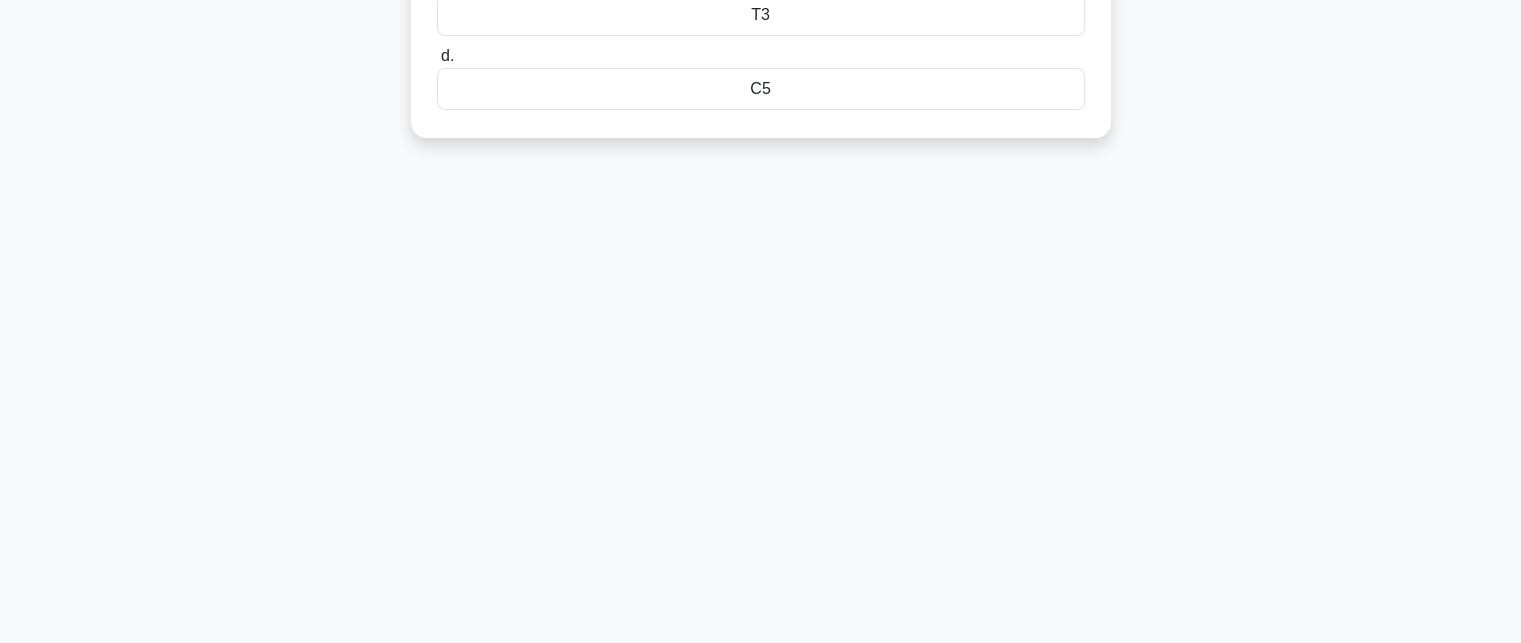scroll, scrollTop: 0, scrollLeft: 0, axis: both 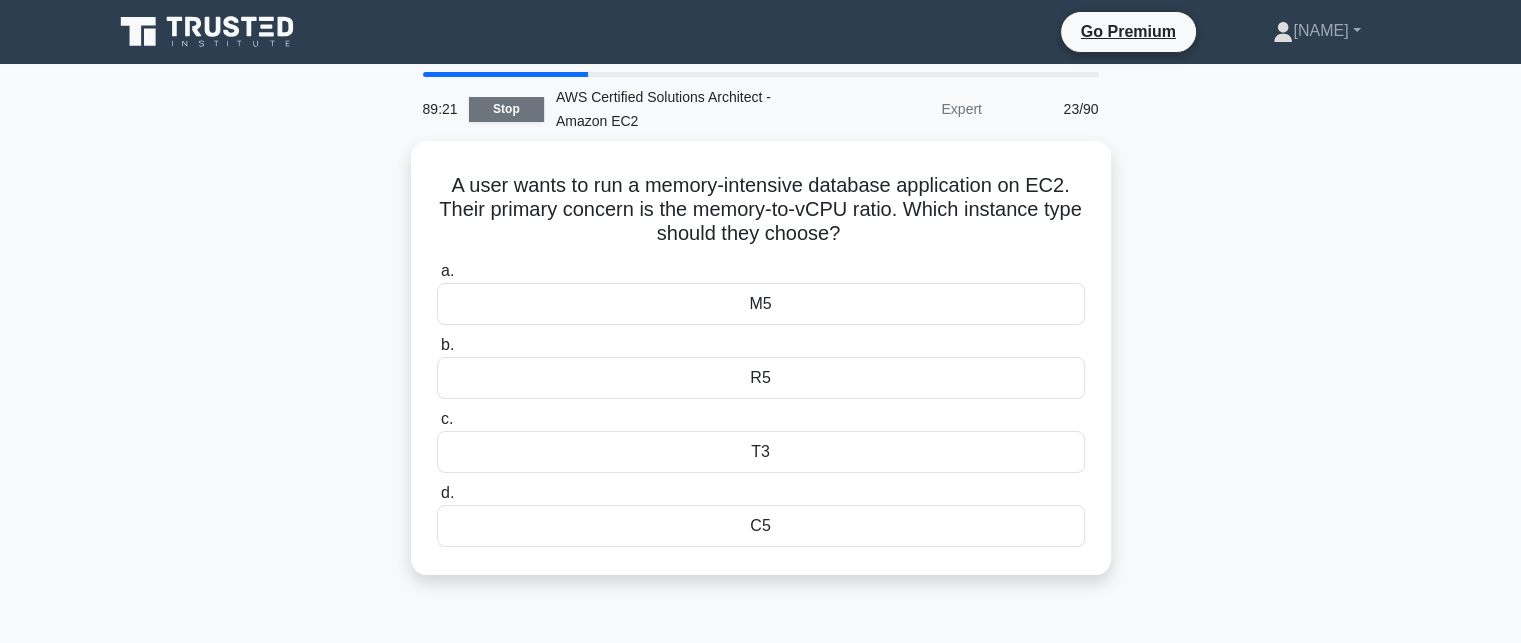 click on "Stop" at bounding box center (506, 109) 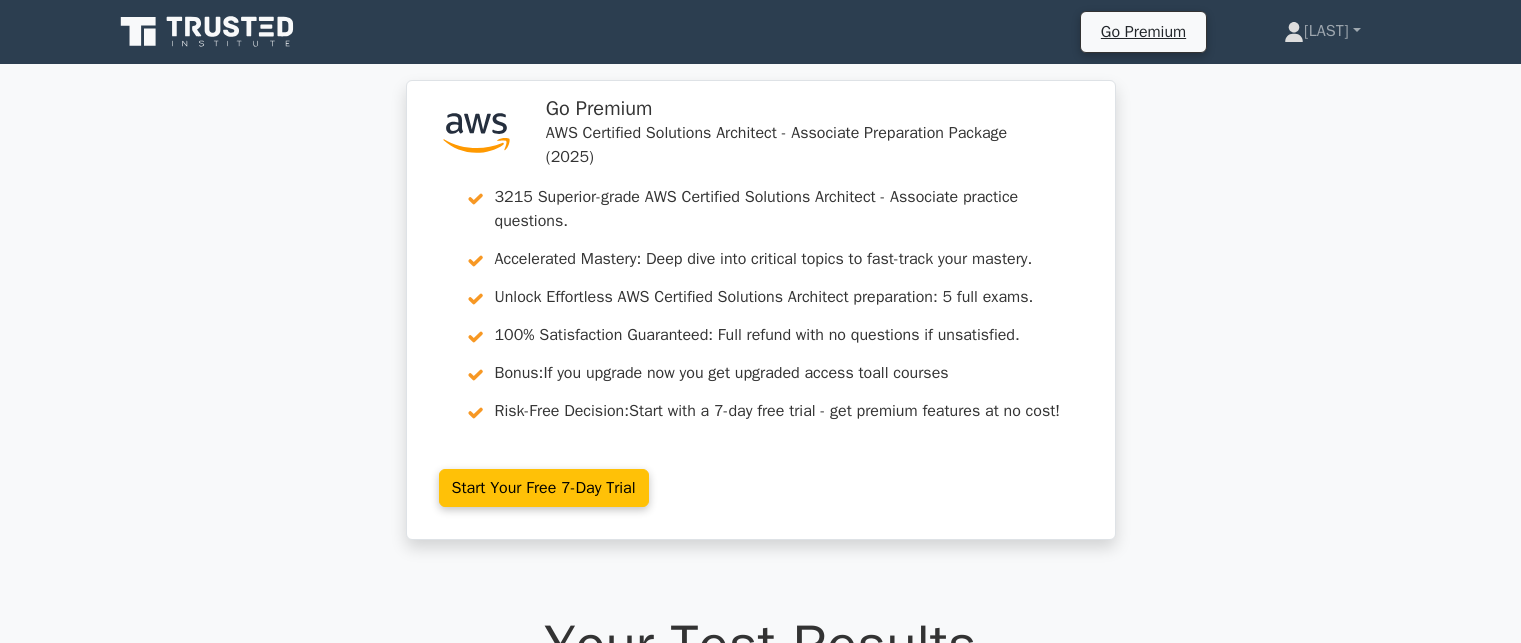 scroll, scrollTop: 288, scrollLeft: 0, axis: vertical 